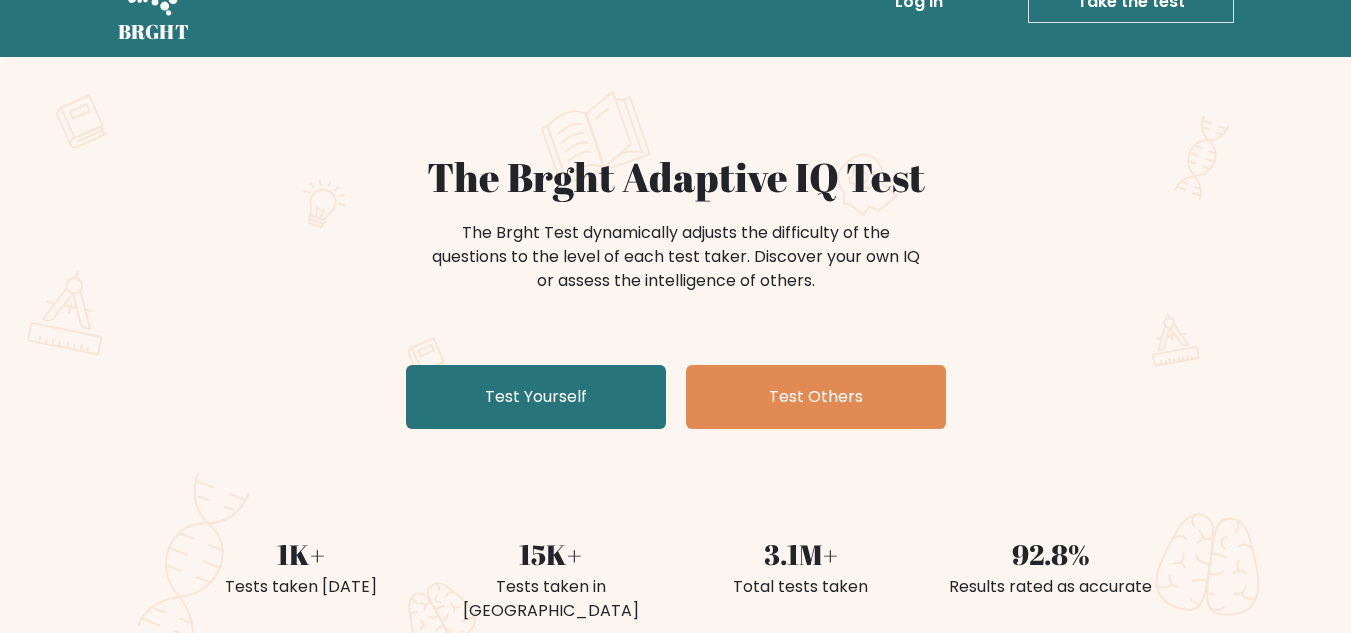 scroll, scrollTop: 100, scrollLeft: 0, axis: vertical 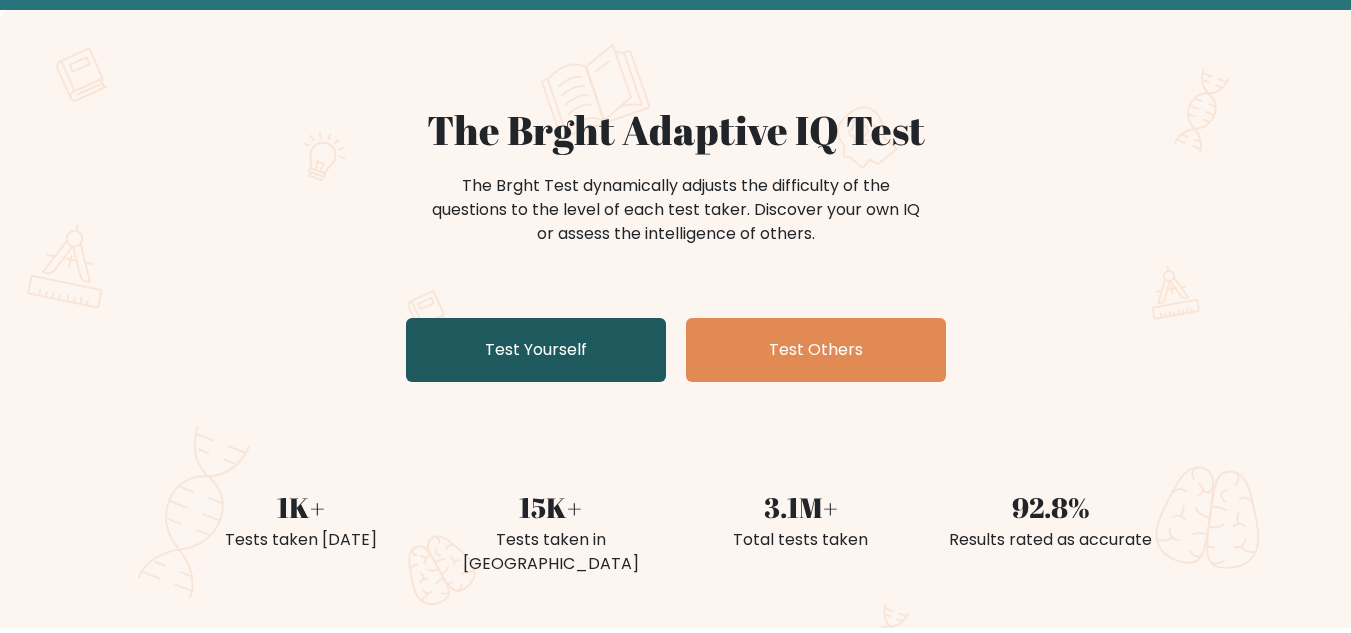click on "Test Yourself" at bounding box center (536, 350) 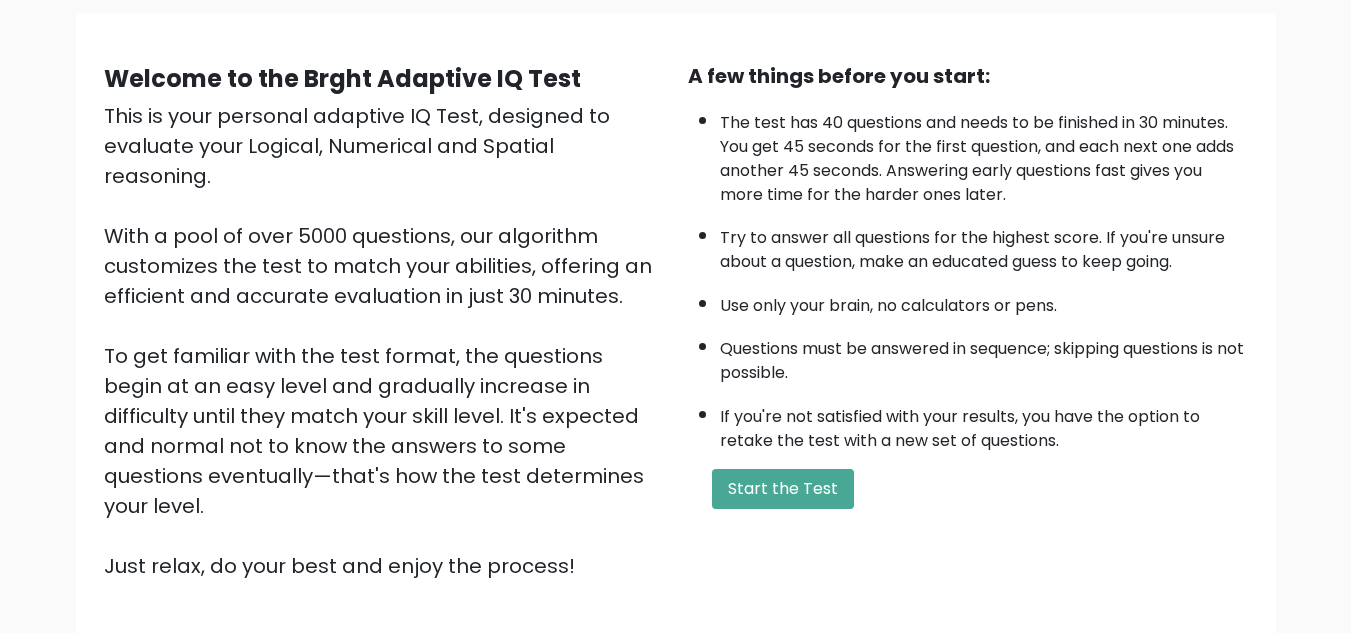 scroll, scrollTop: 283, scrollLeft: 0, axis: vertical 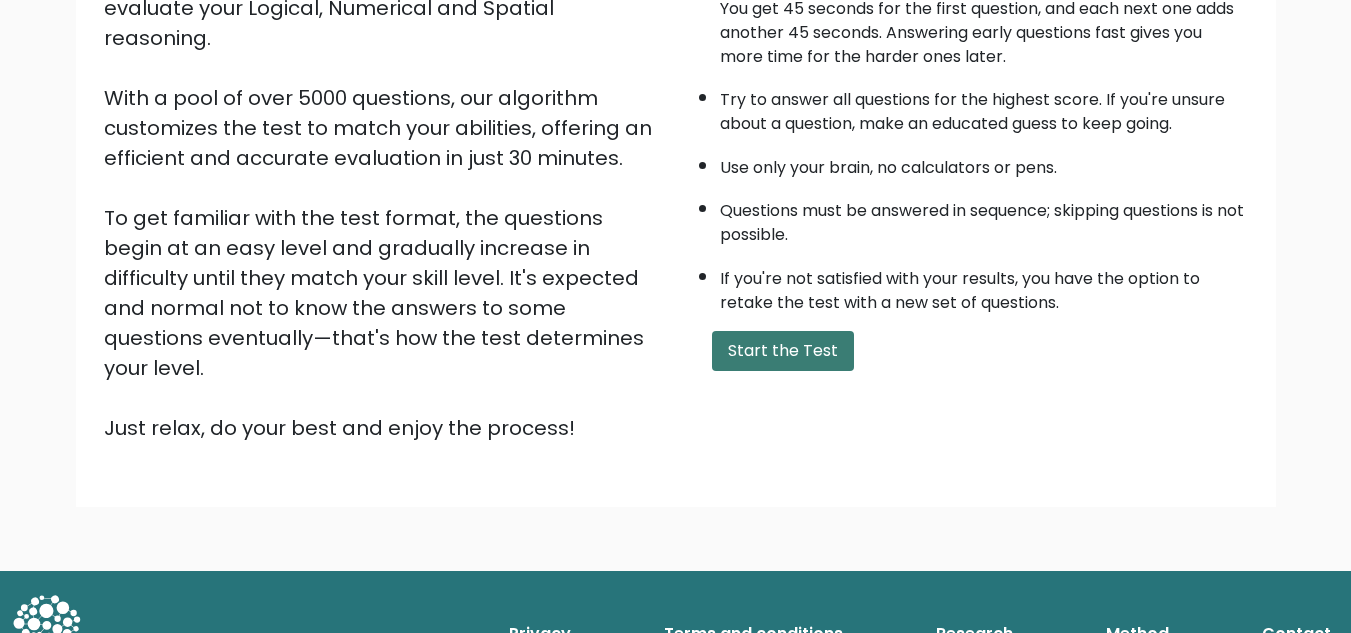 click on "Start the Test" at bounding box center [783, 351] 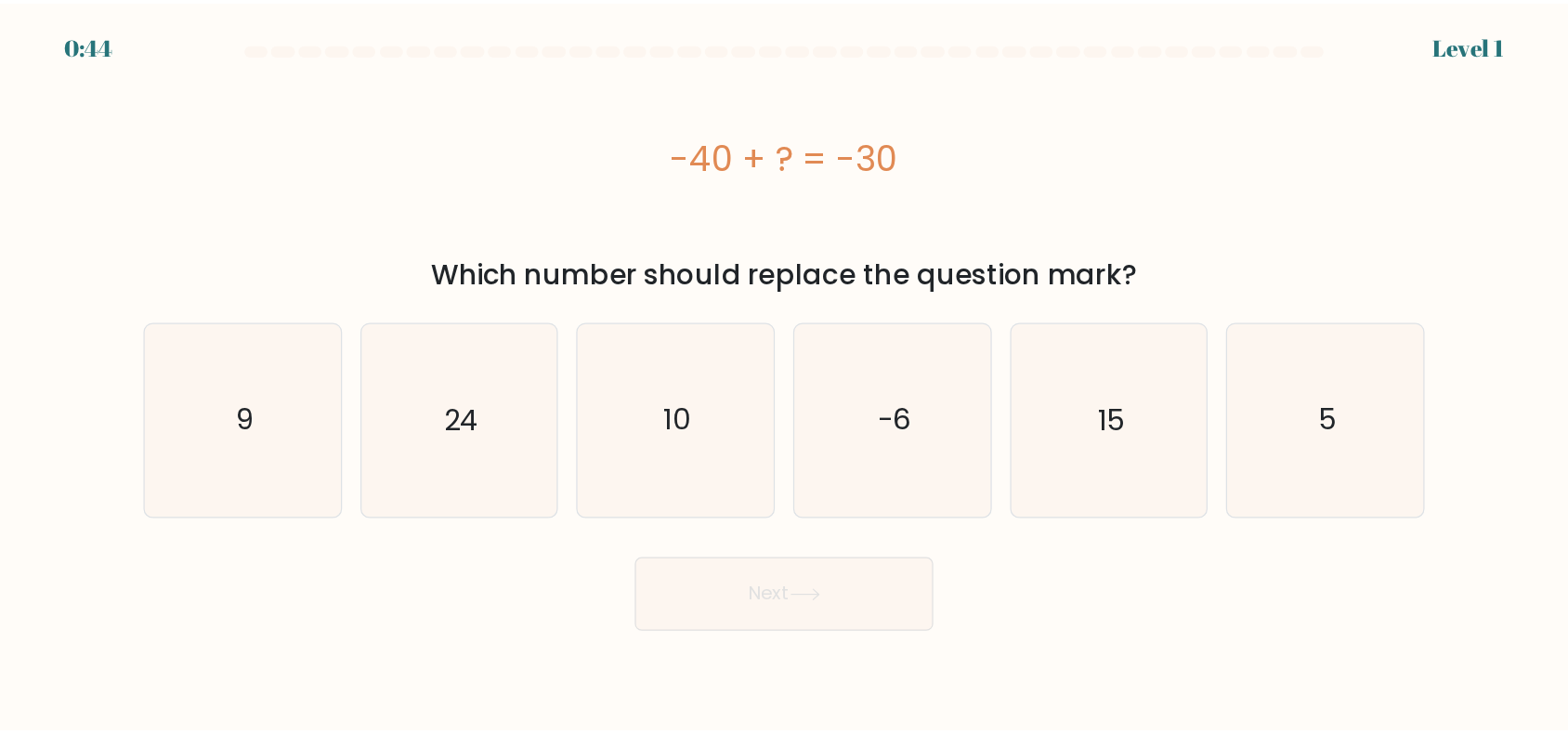 scroll, scrollTop: 0, scrollLeft: 0, axis: both 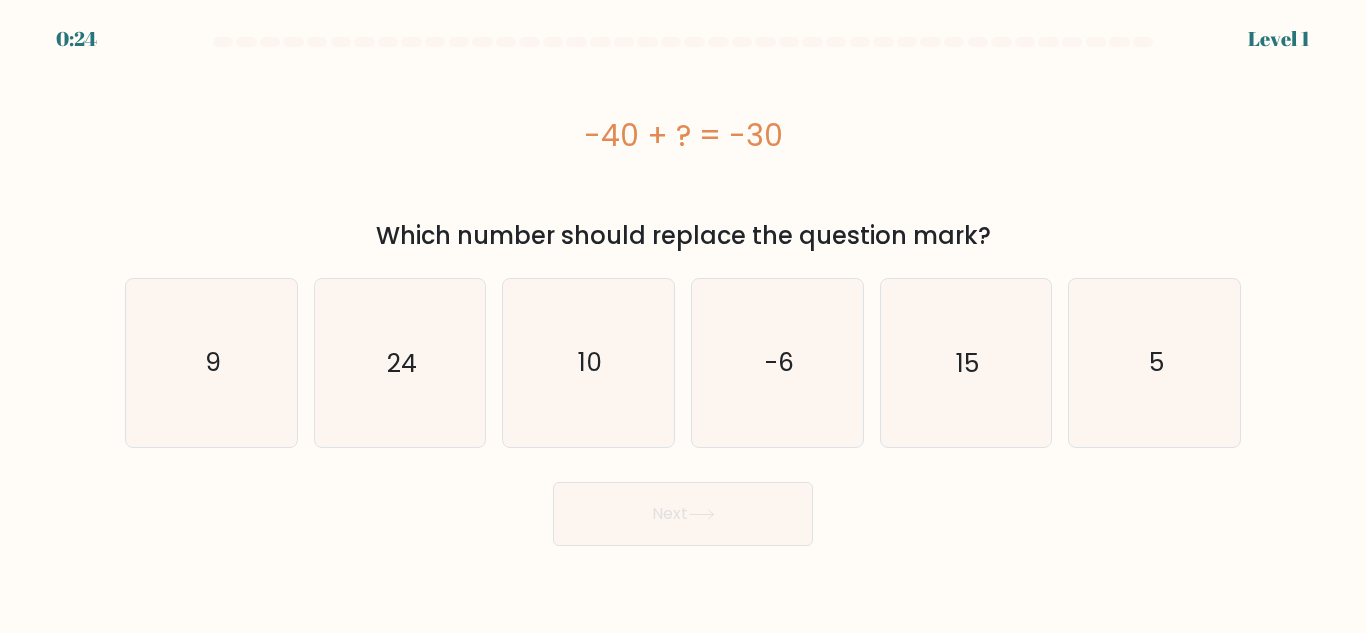 drag, startPoint x: 598, startPoint y: 130, endPoint x: 800, endPoint y: 132, distance: 202.0099 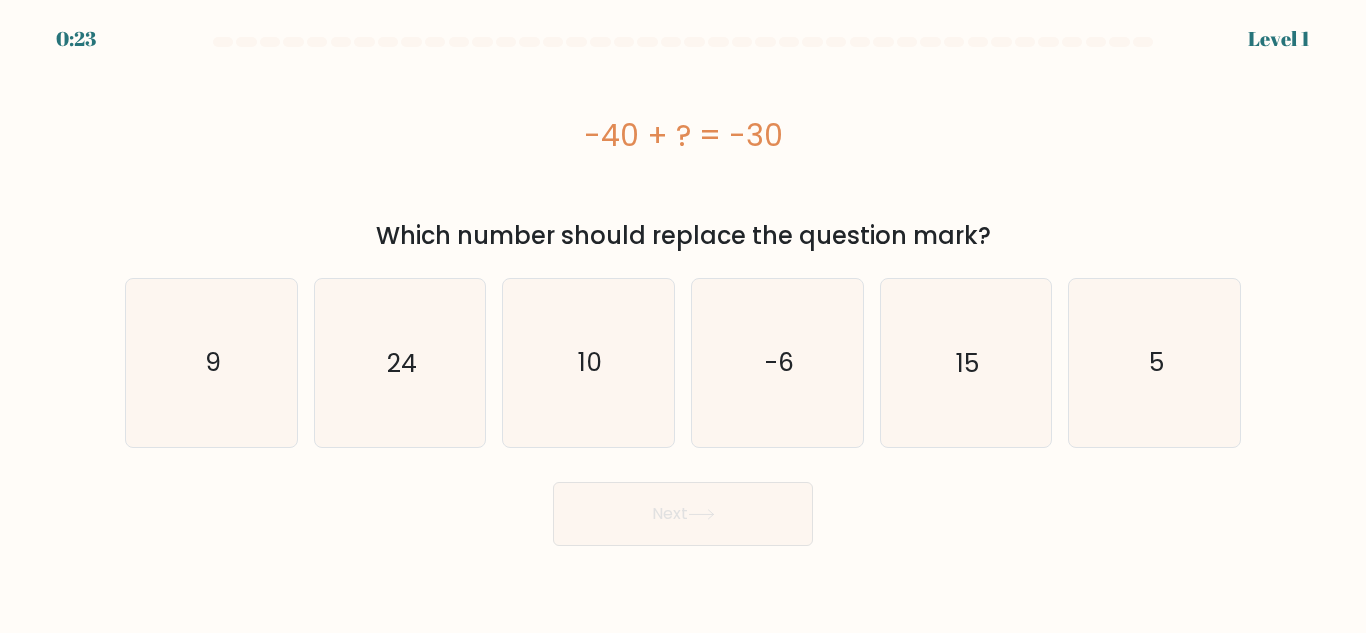 copy on "-40 + ?  = -30" 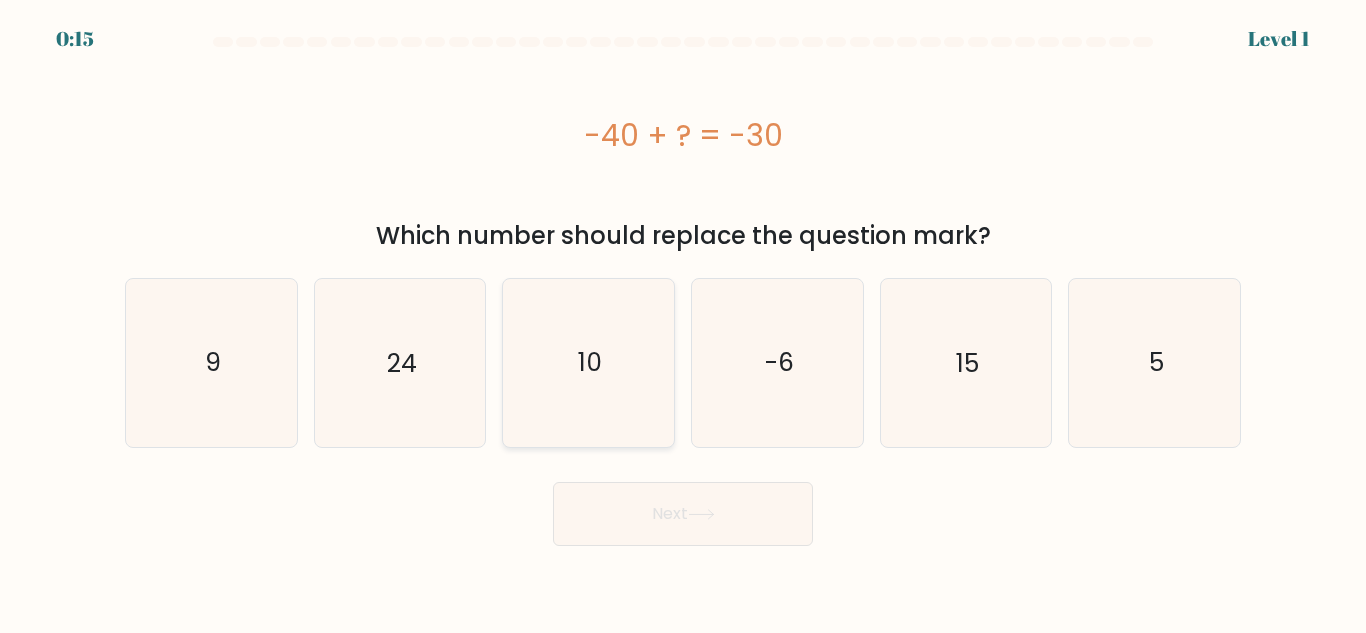 click on "10" 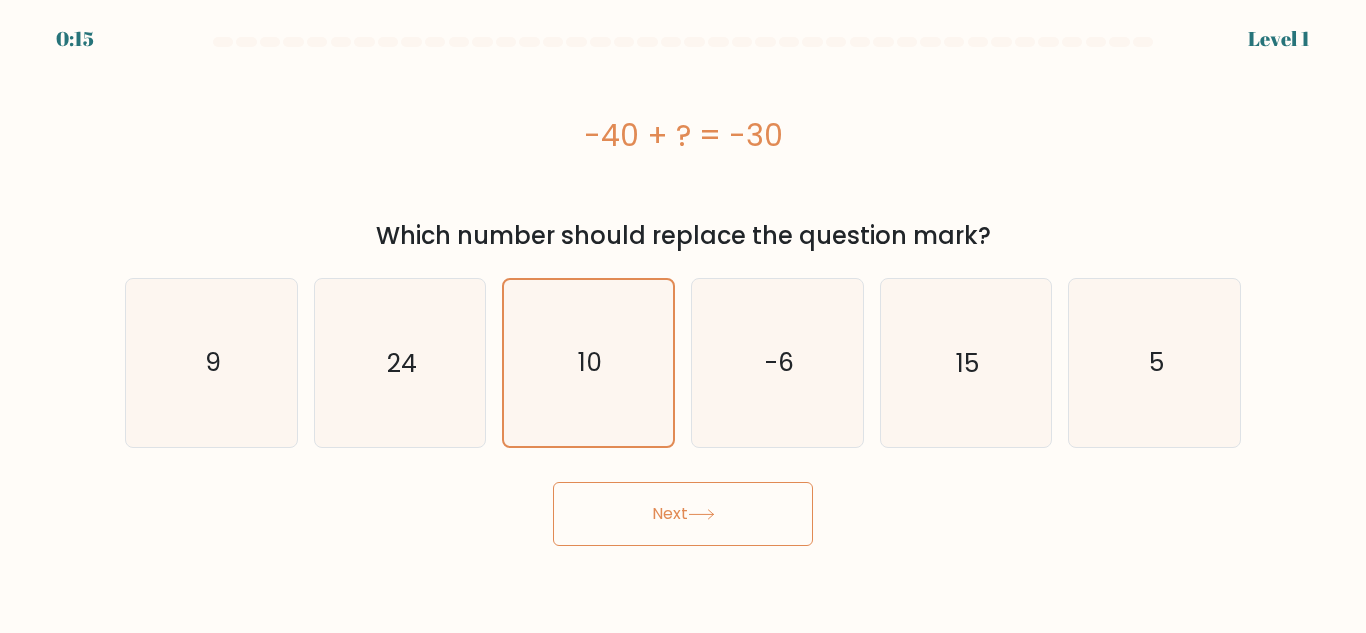 click on "Next" at bounding box center (683, 514) 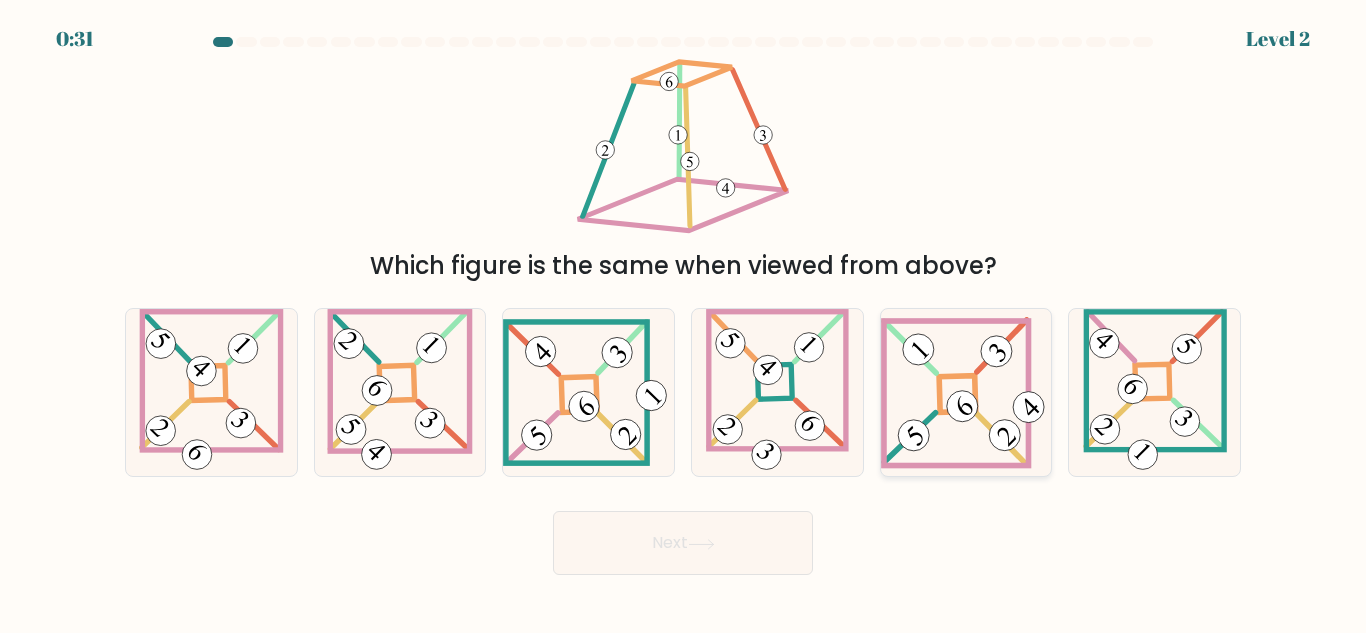 click 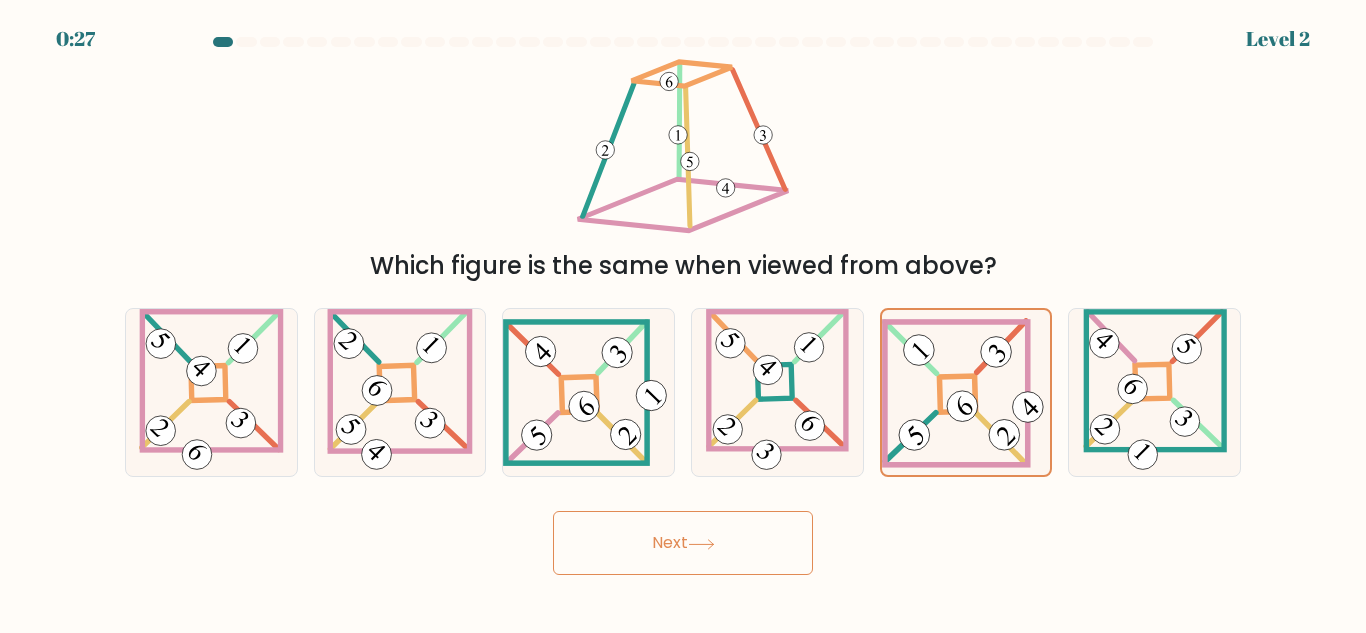 click on "Next" at bounding box center (683, 543) 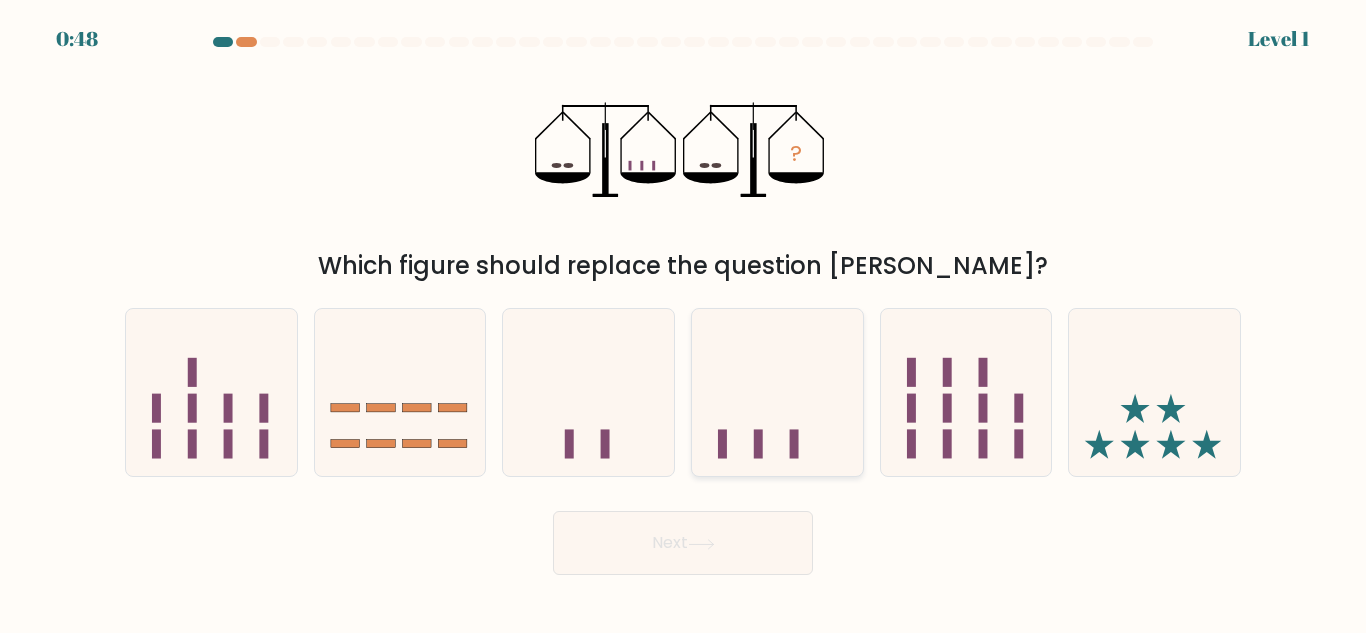click 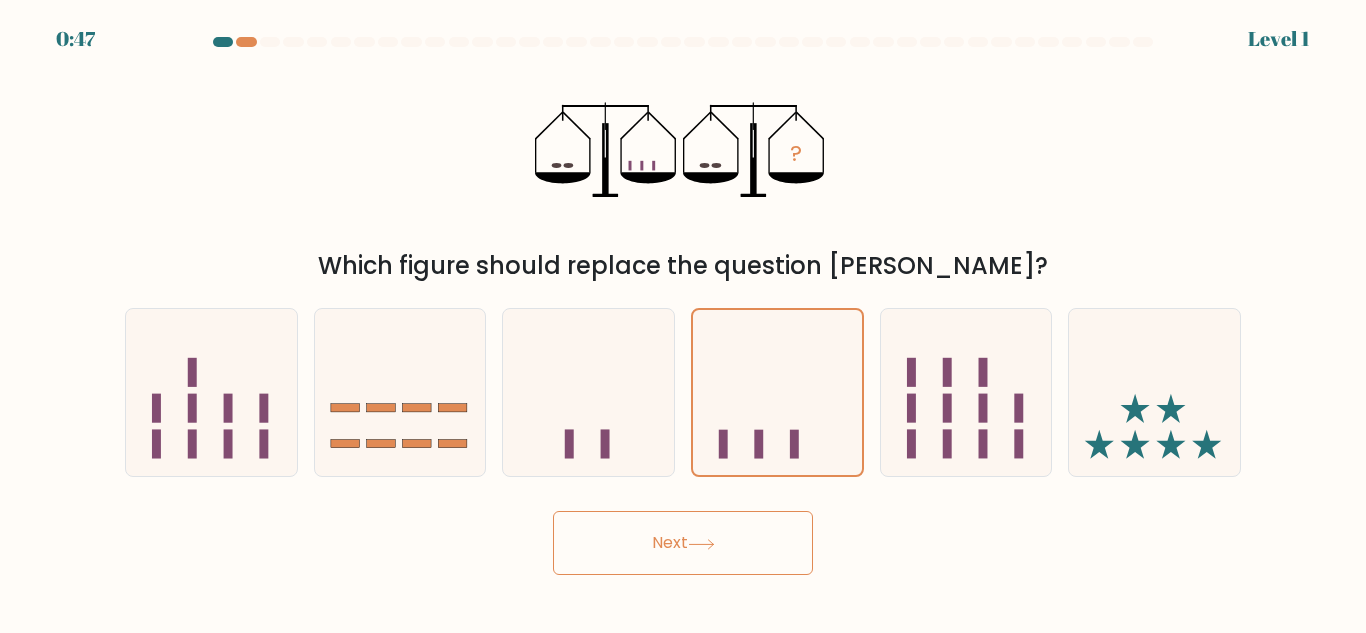 click on "Next" at bounding box center (683, 543) 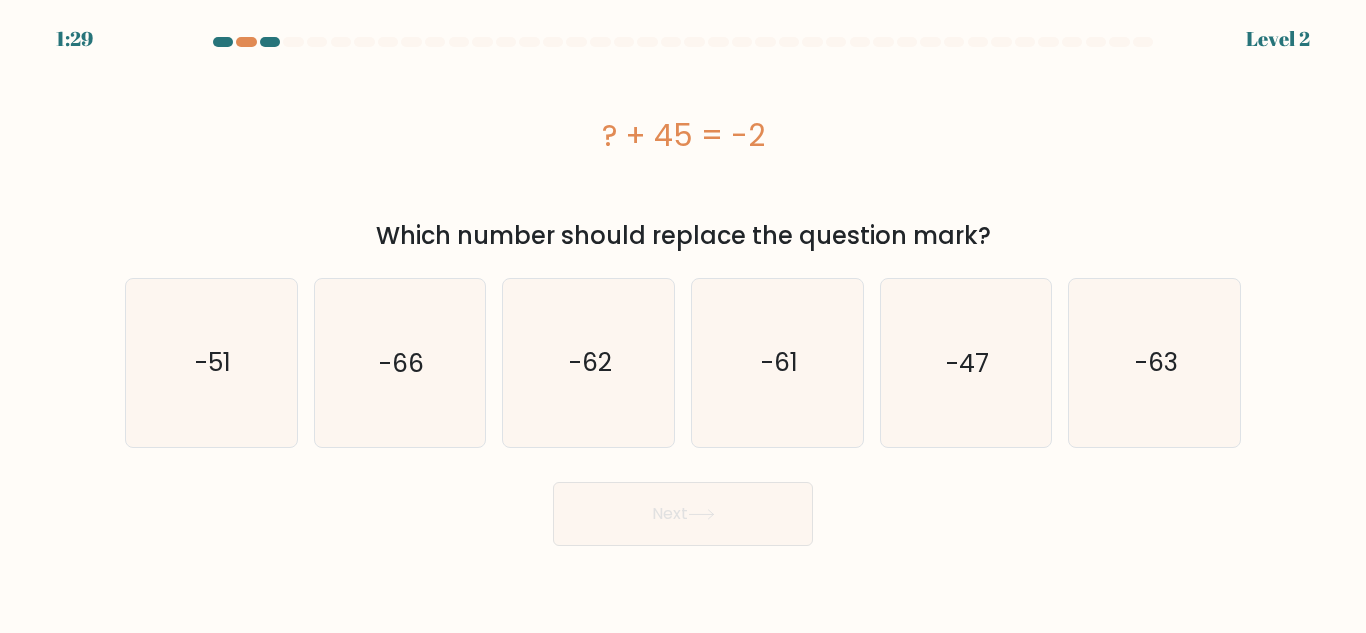 drag, startPoint x: 567, startPoint y: 128, endPoint x: 845, endPoint y: 126, distance: 278.0072 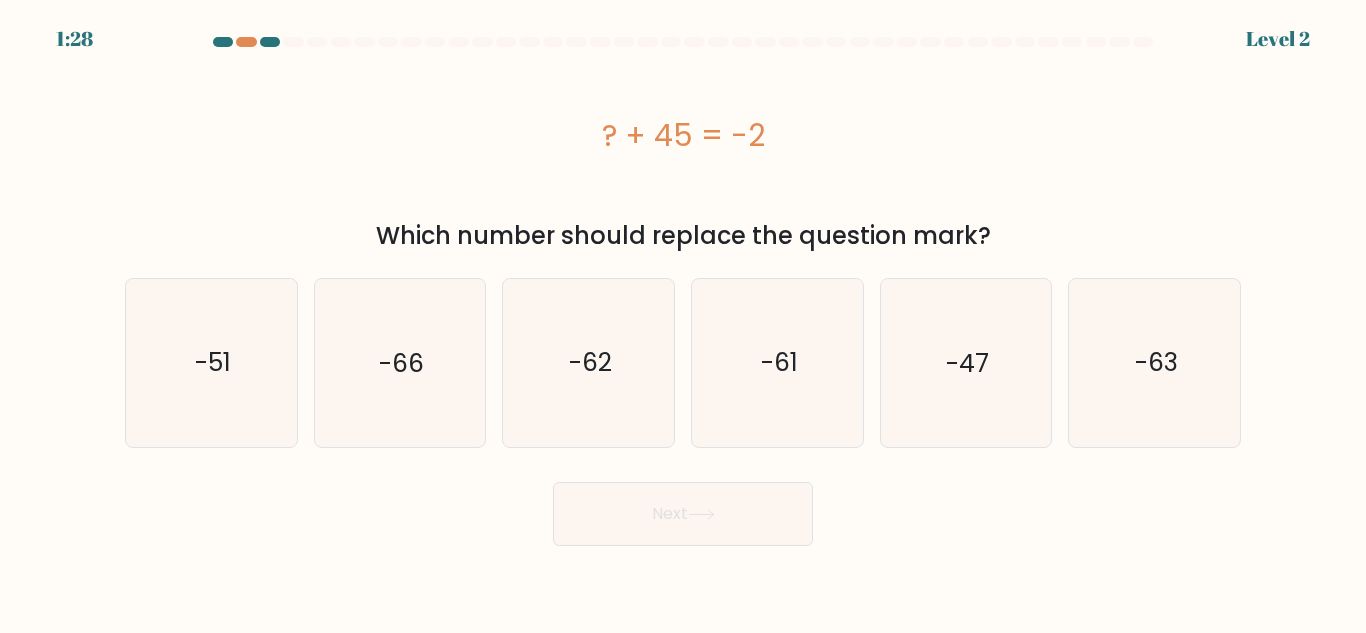 copy on "? + 45 = -2" 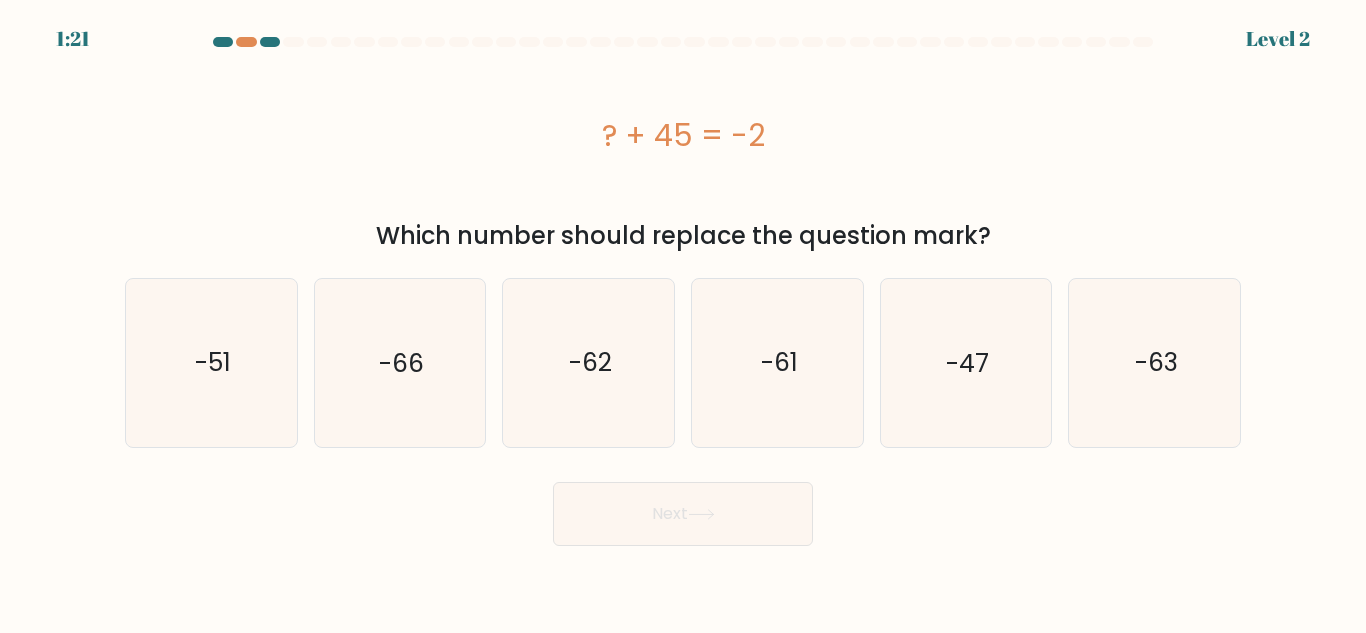 click on "? + 45 = -2" at bounding box center (683, 135) 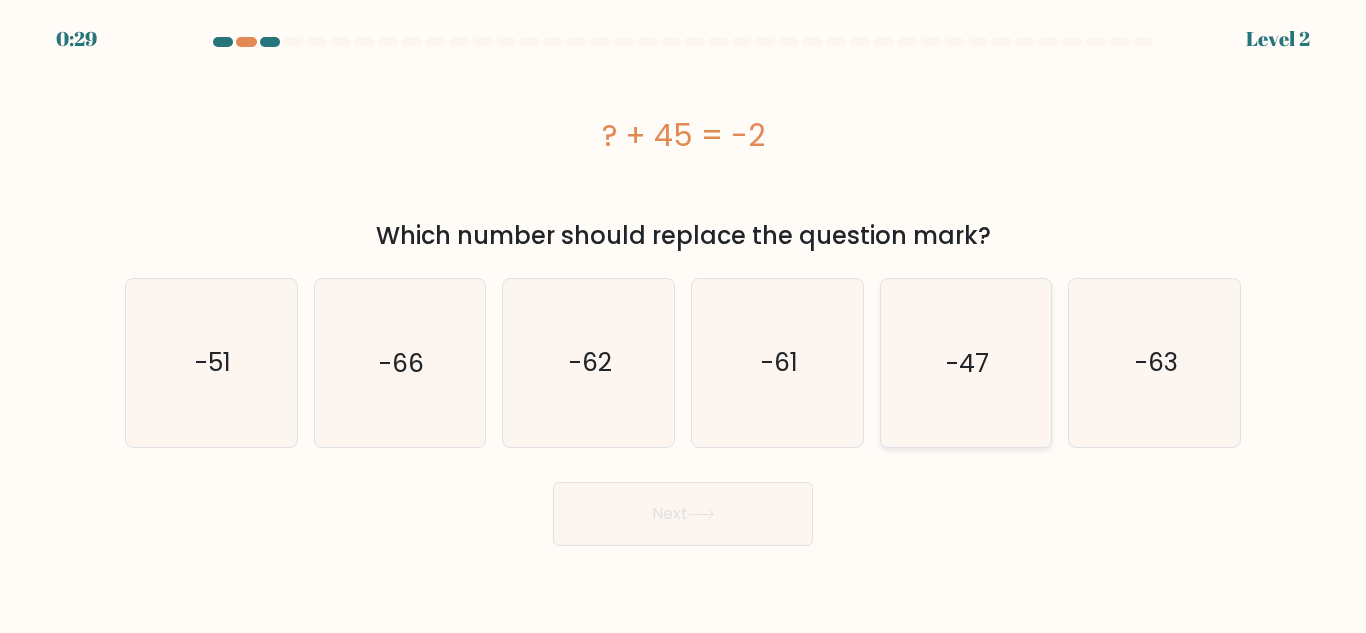 click on "-47" 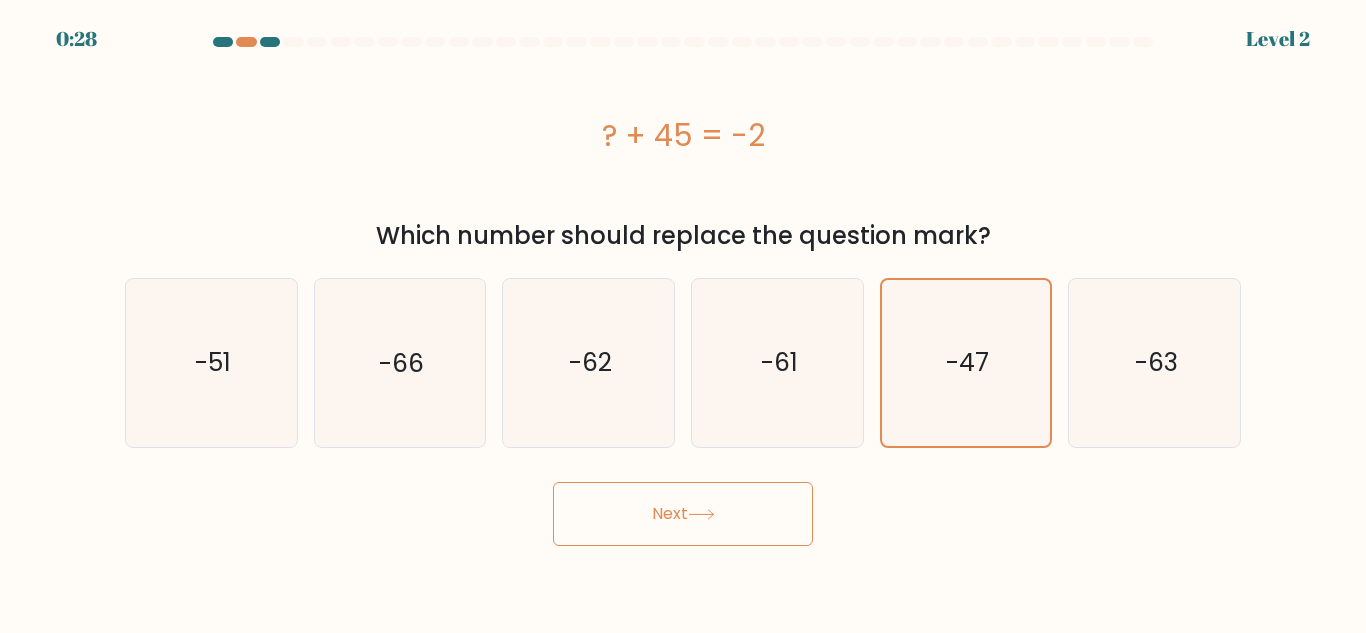 click on "Next" at bounding box center [683, 509] 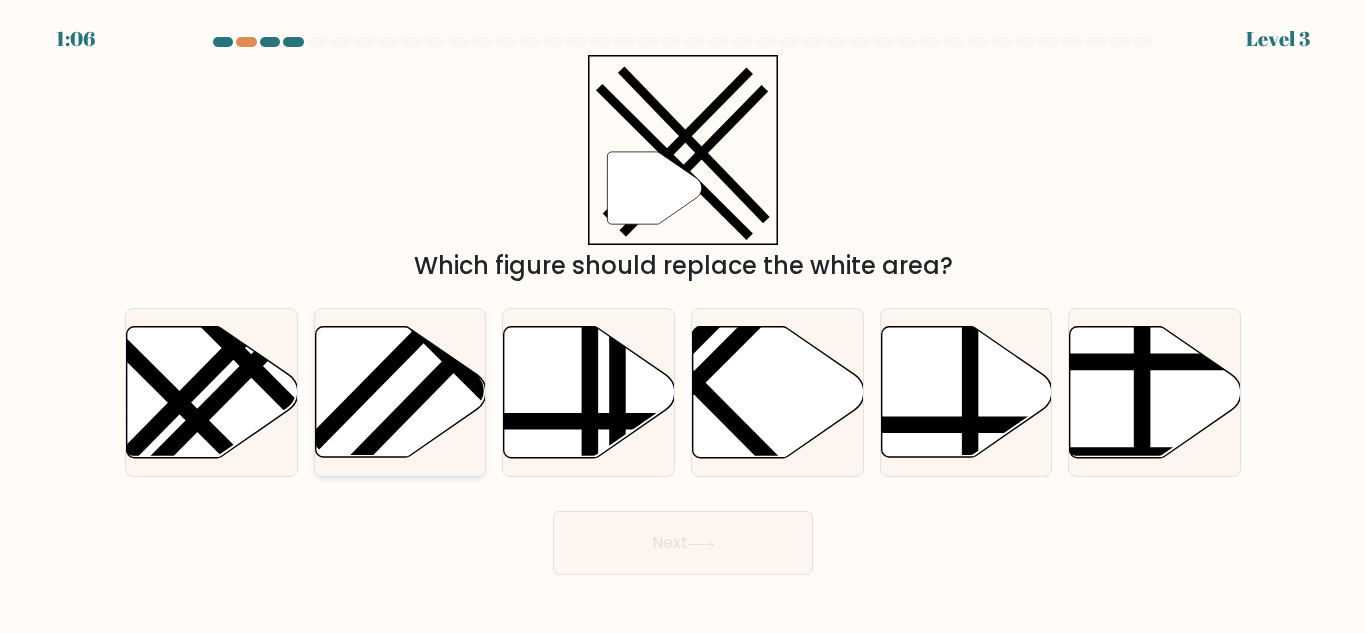 click 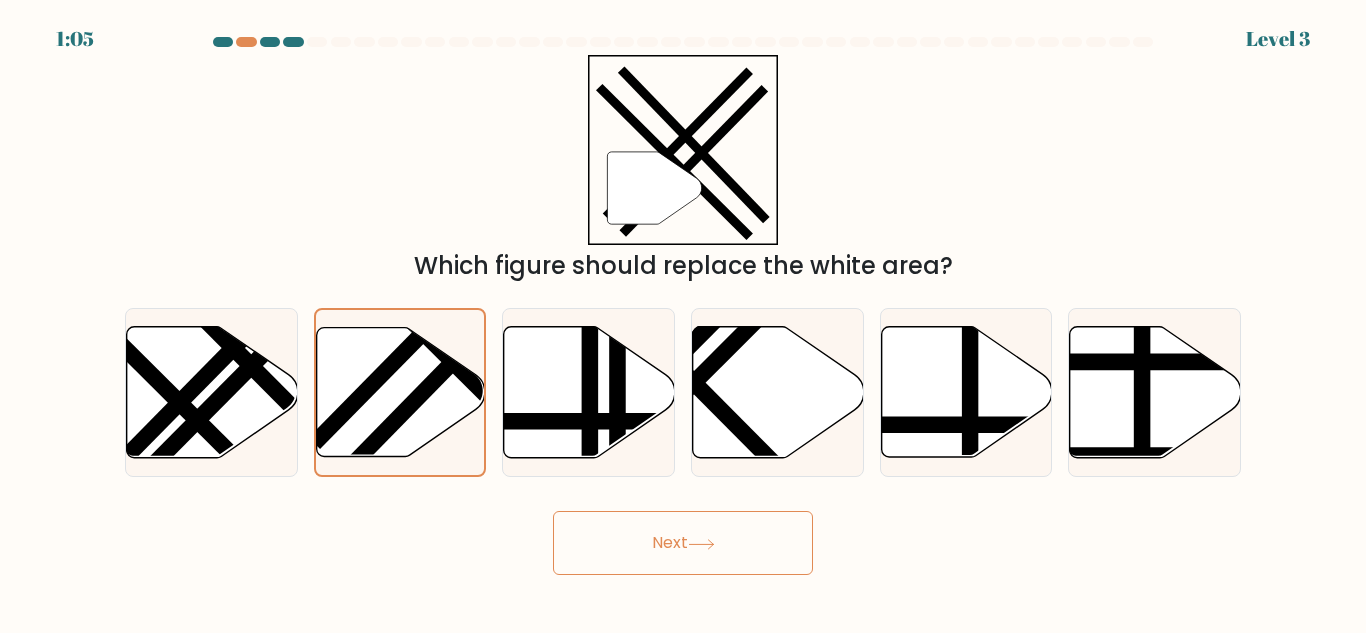 click on "Next" at bounding box center (683, 543) 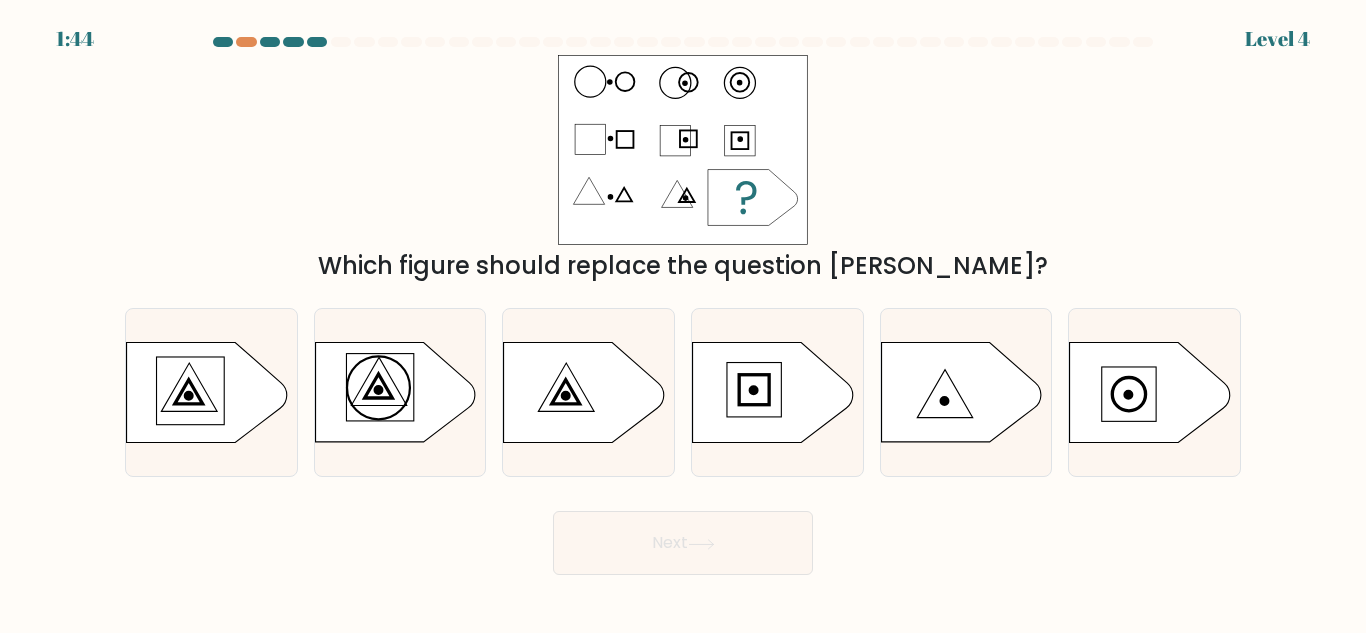 drag, startPoint x: 667, startPoint y: 130, endPoint x: 591, endPoint y: 118, distance: 76.941536 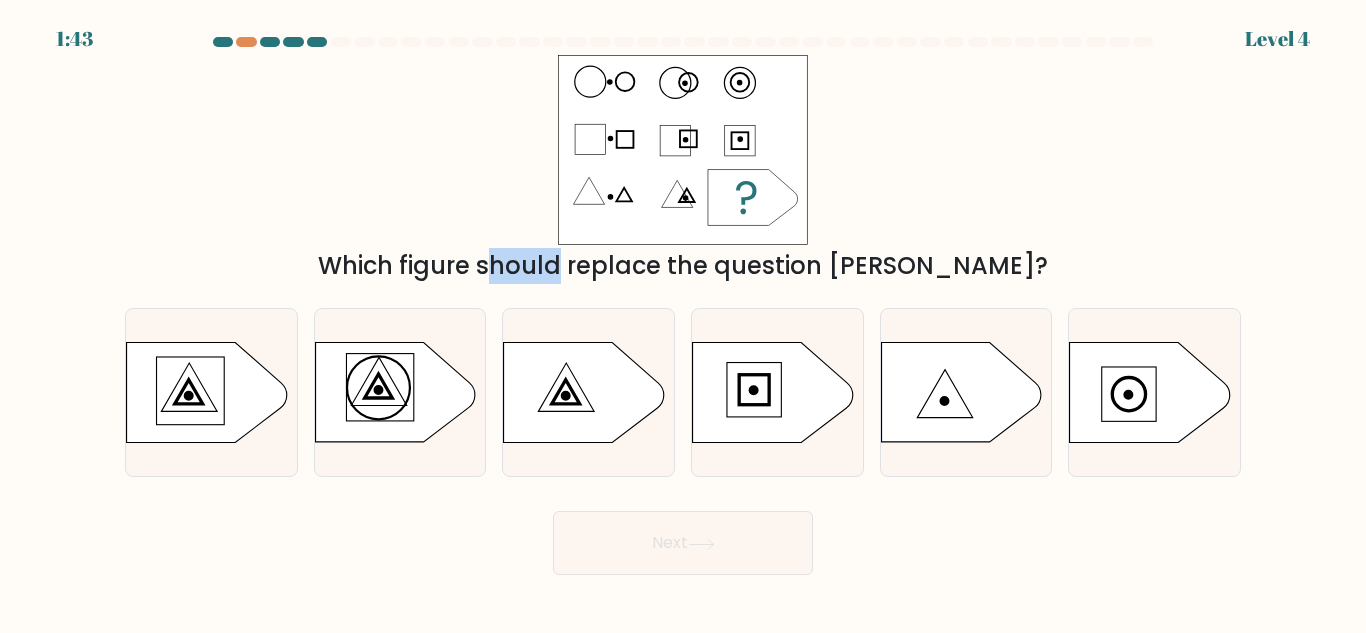 drag, startPoint x: 593, startPoint y: 119, endPoint x: 751, endPoint y: 109, distance: 158.31615 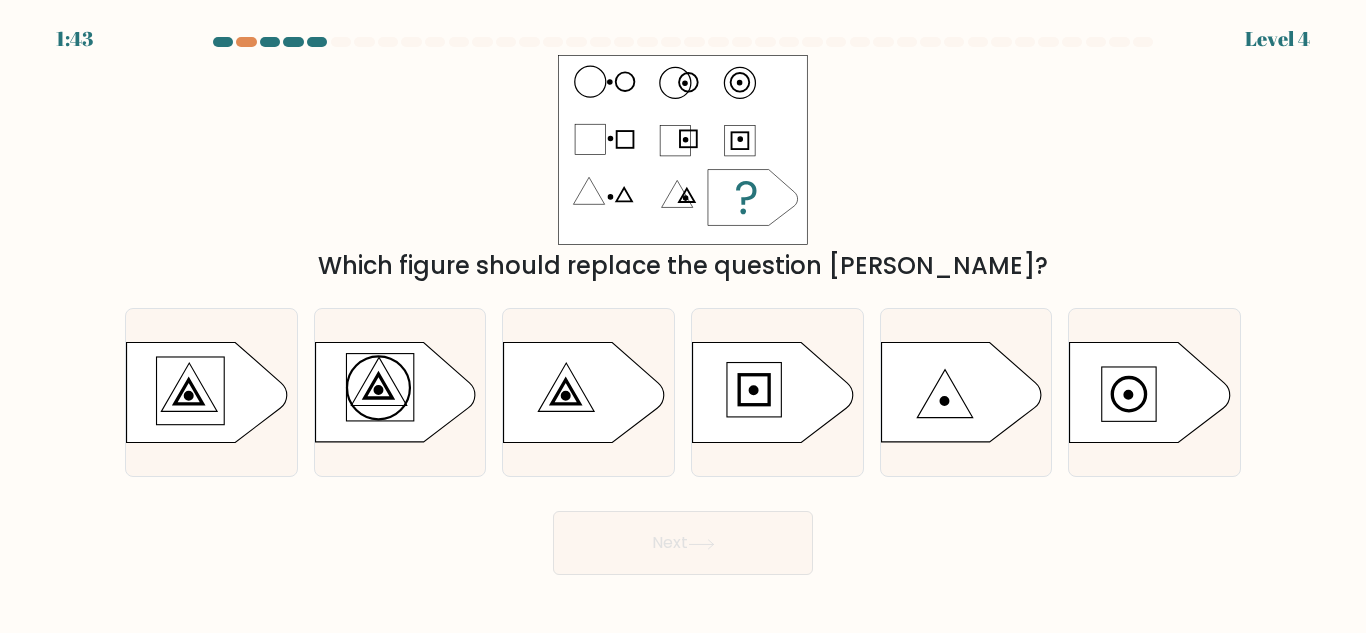 click 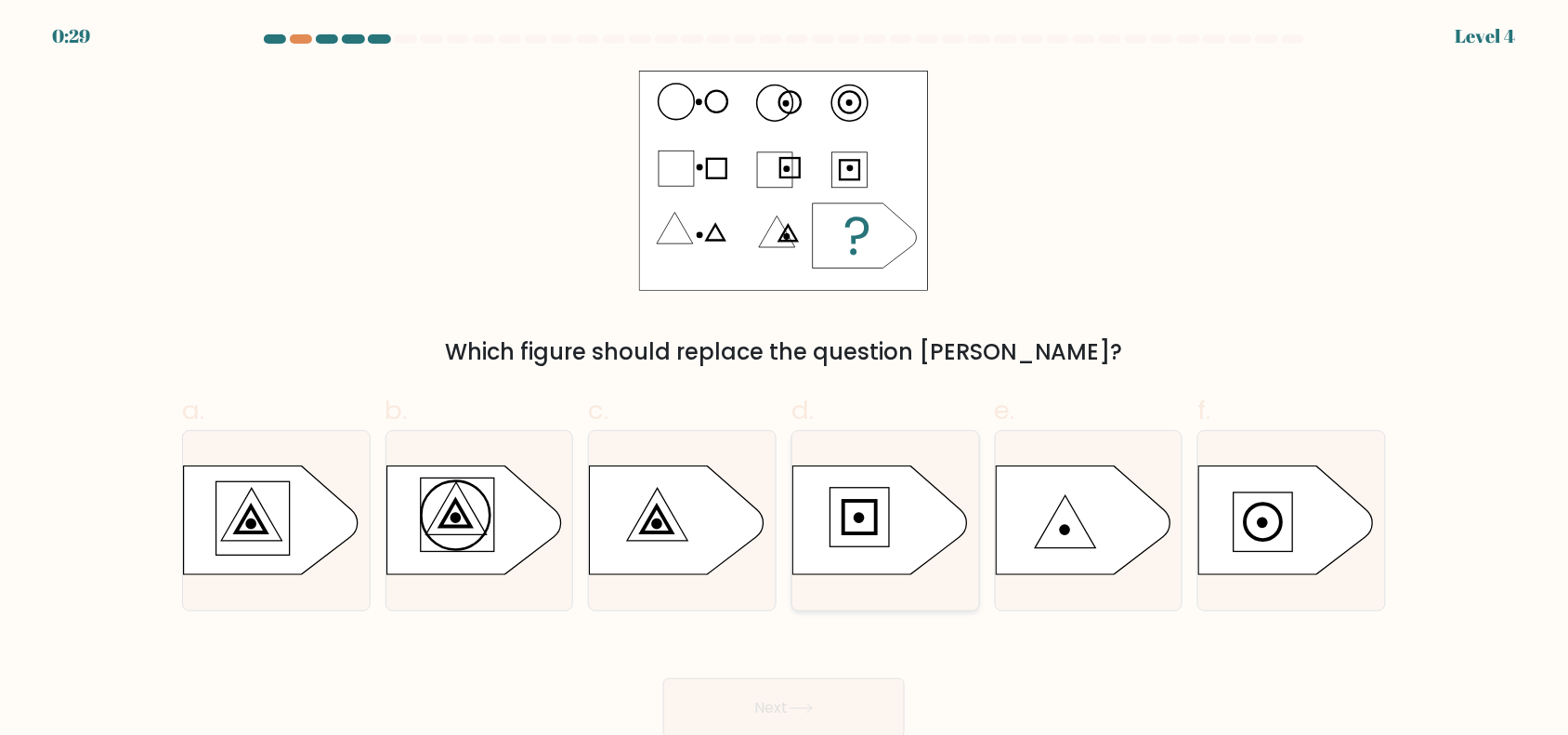 click 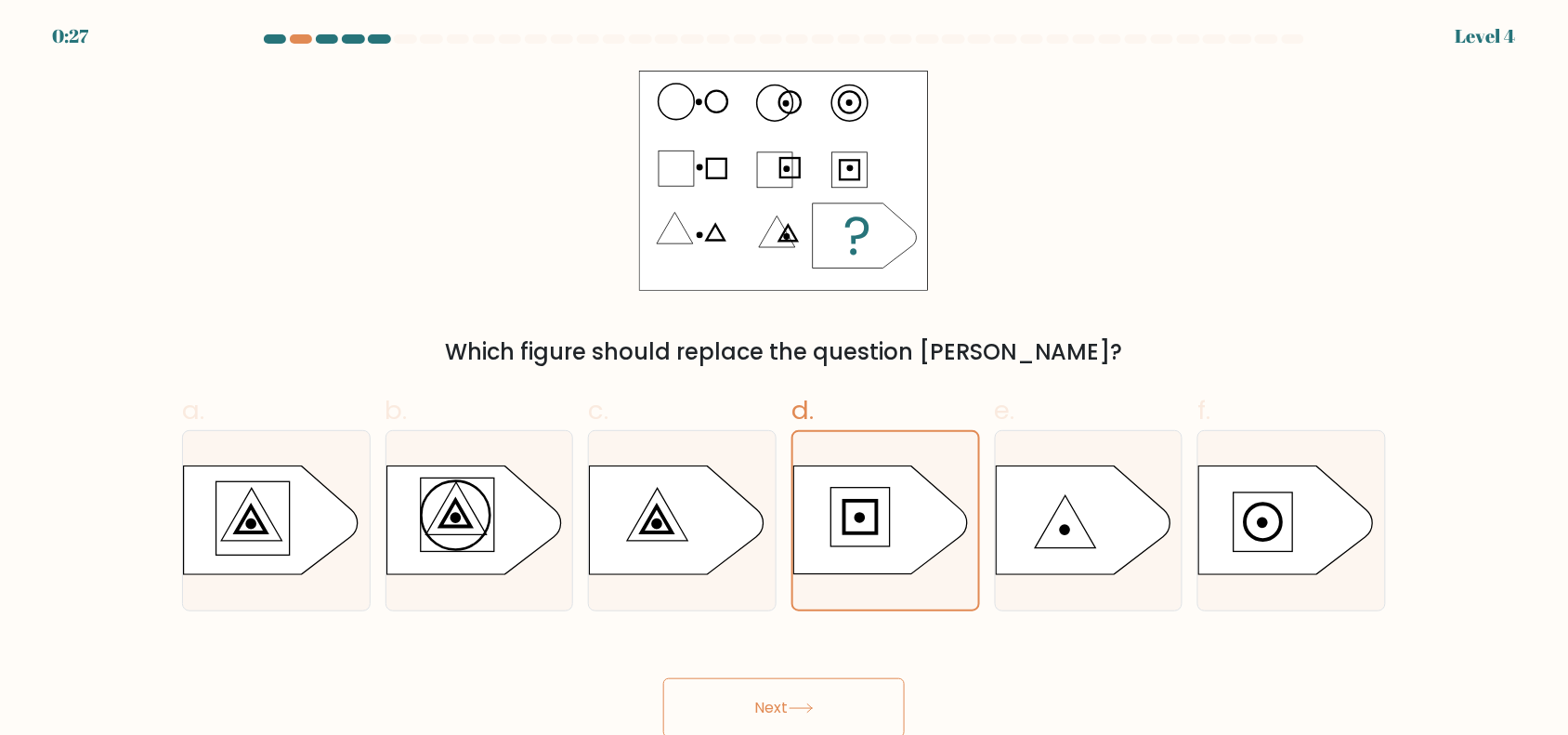 click on "Next" at bounding box center (784, 708) 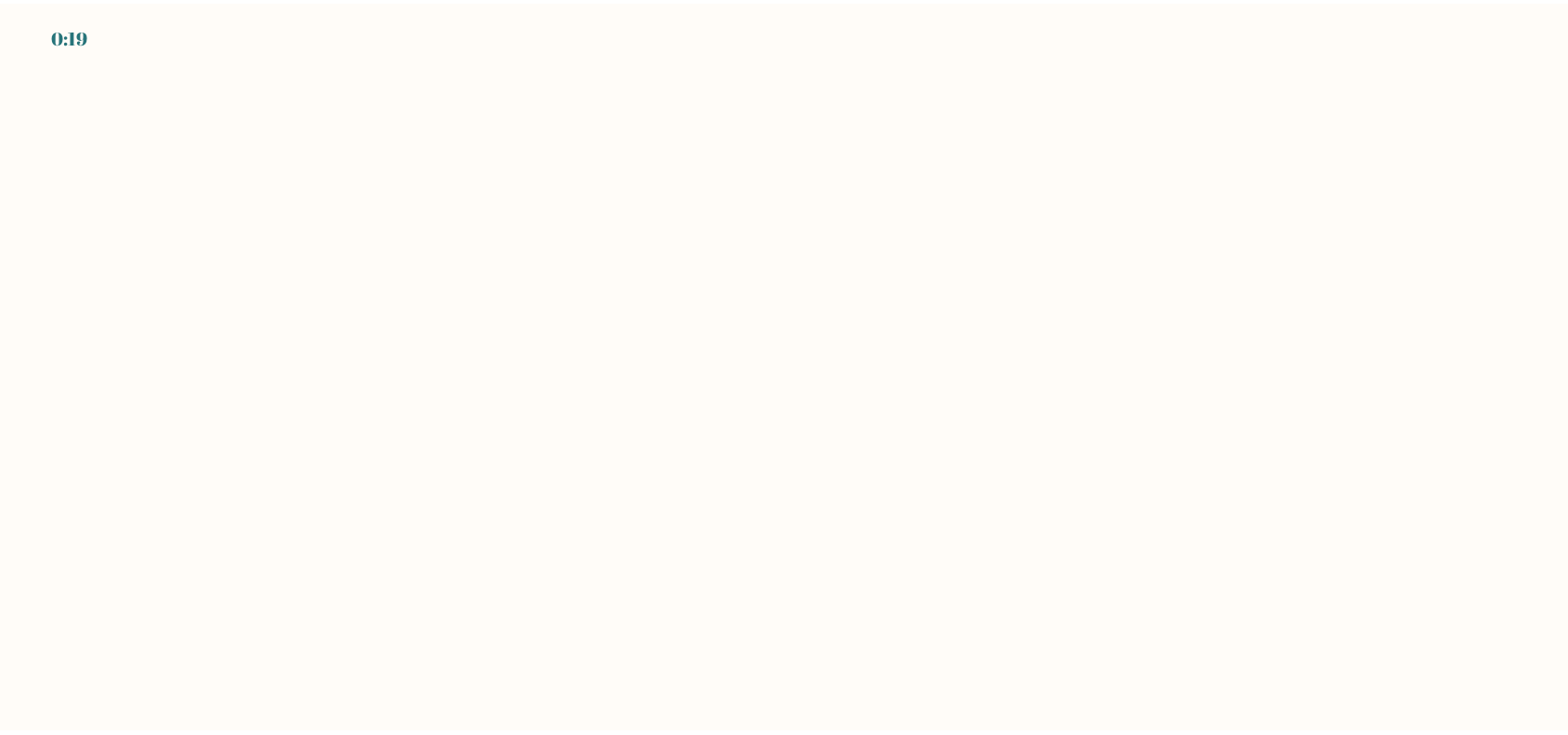 scroll, scrollTop: 0, scrollLeft: 0, axis: both 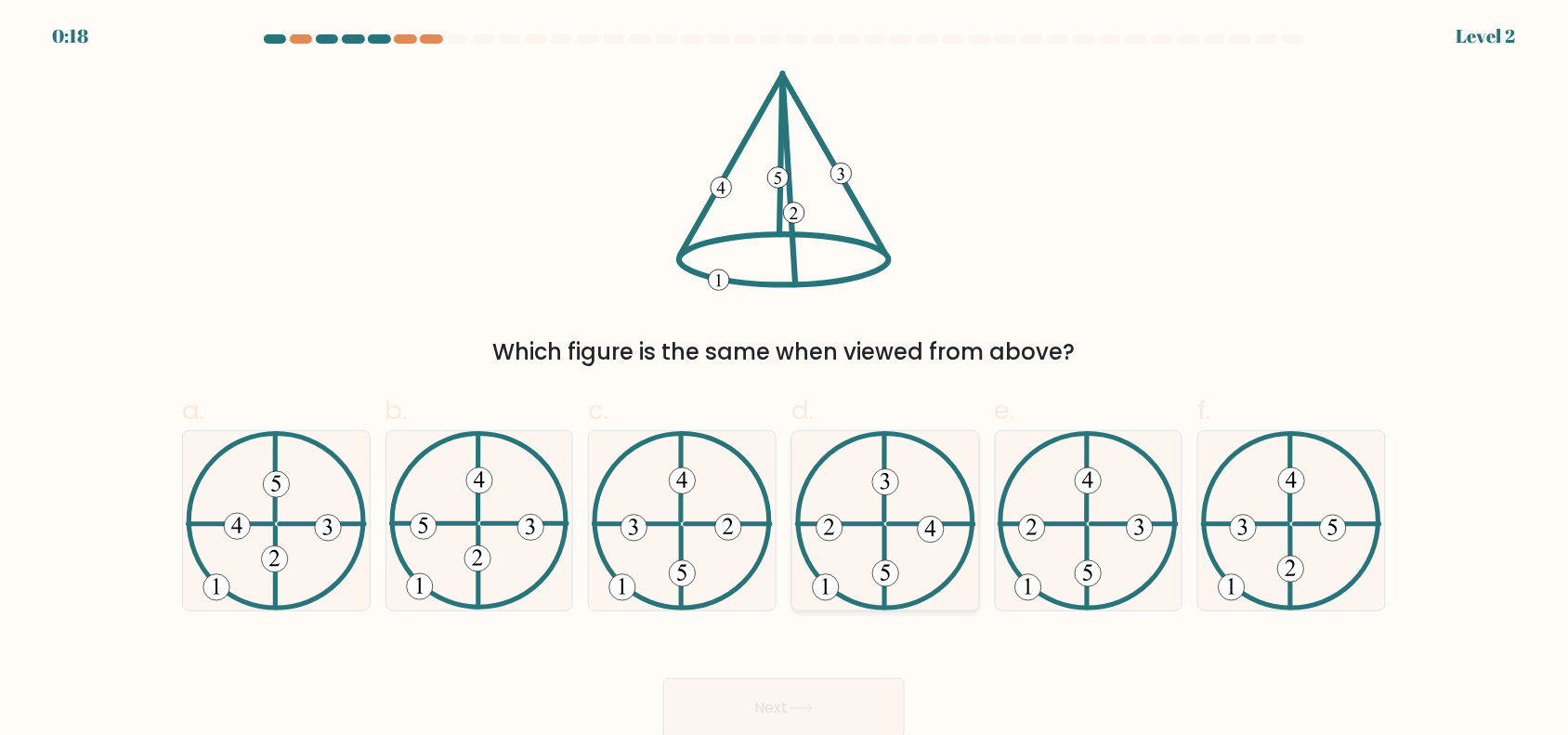 click 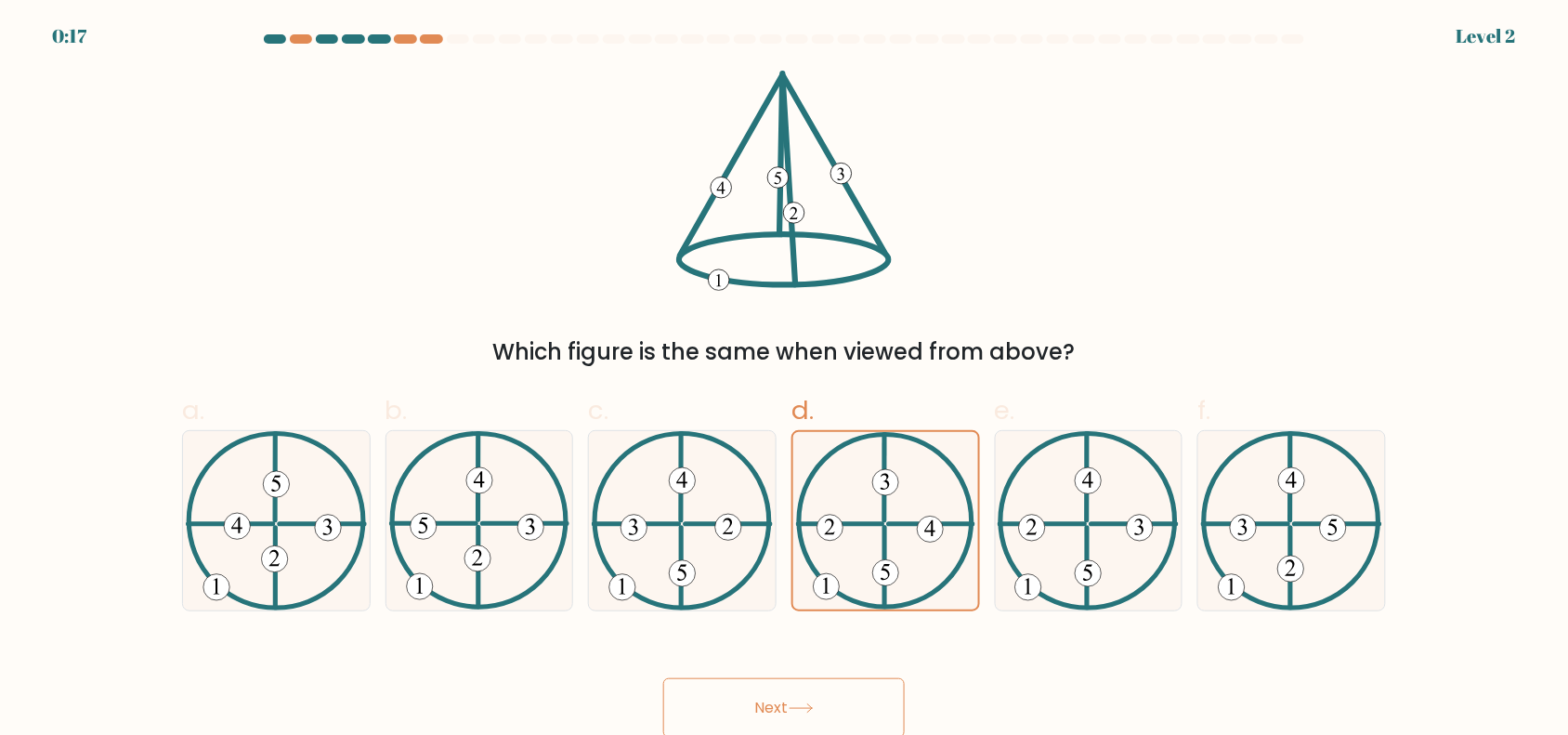 click on "Next" at bounding box center (784, 708) 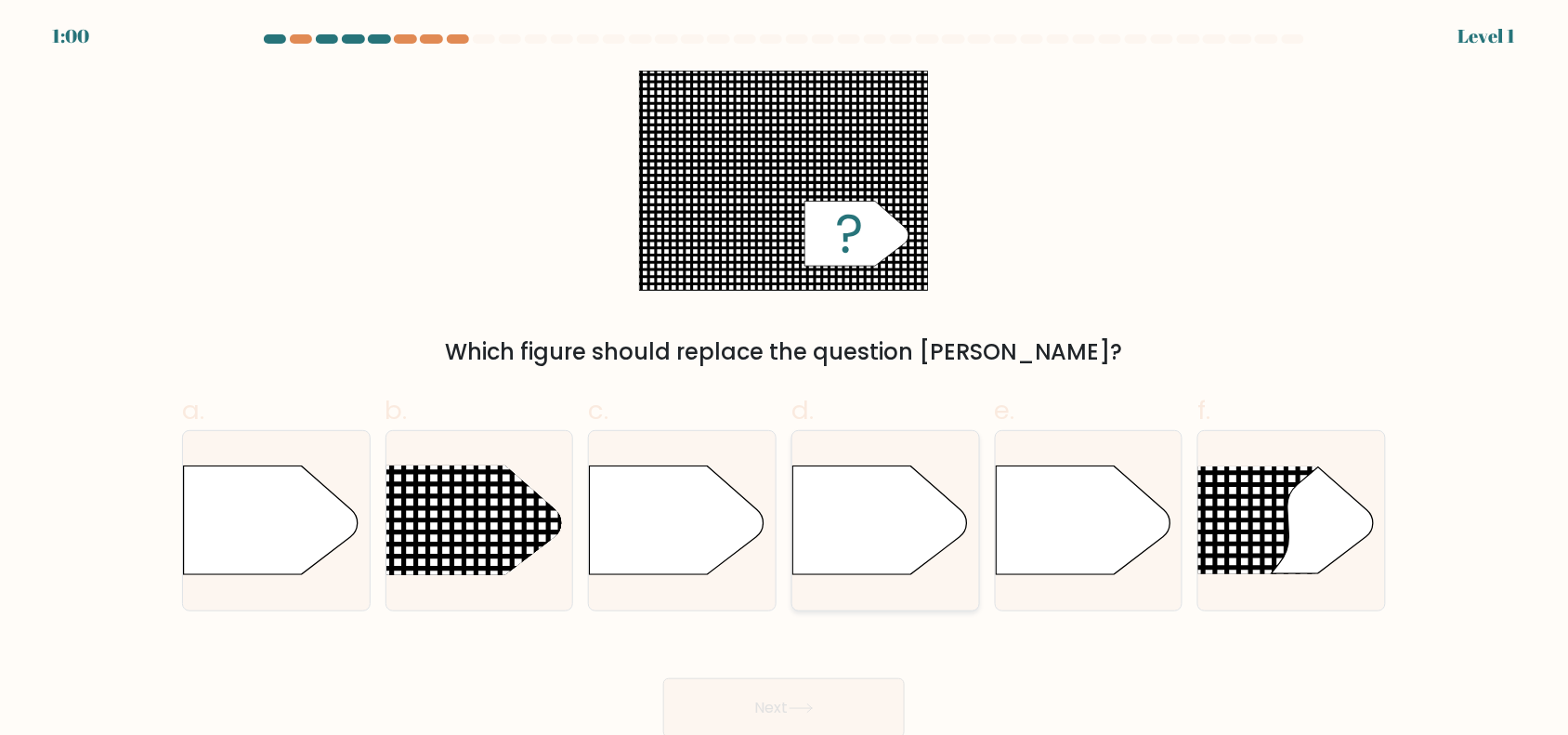 click 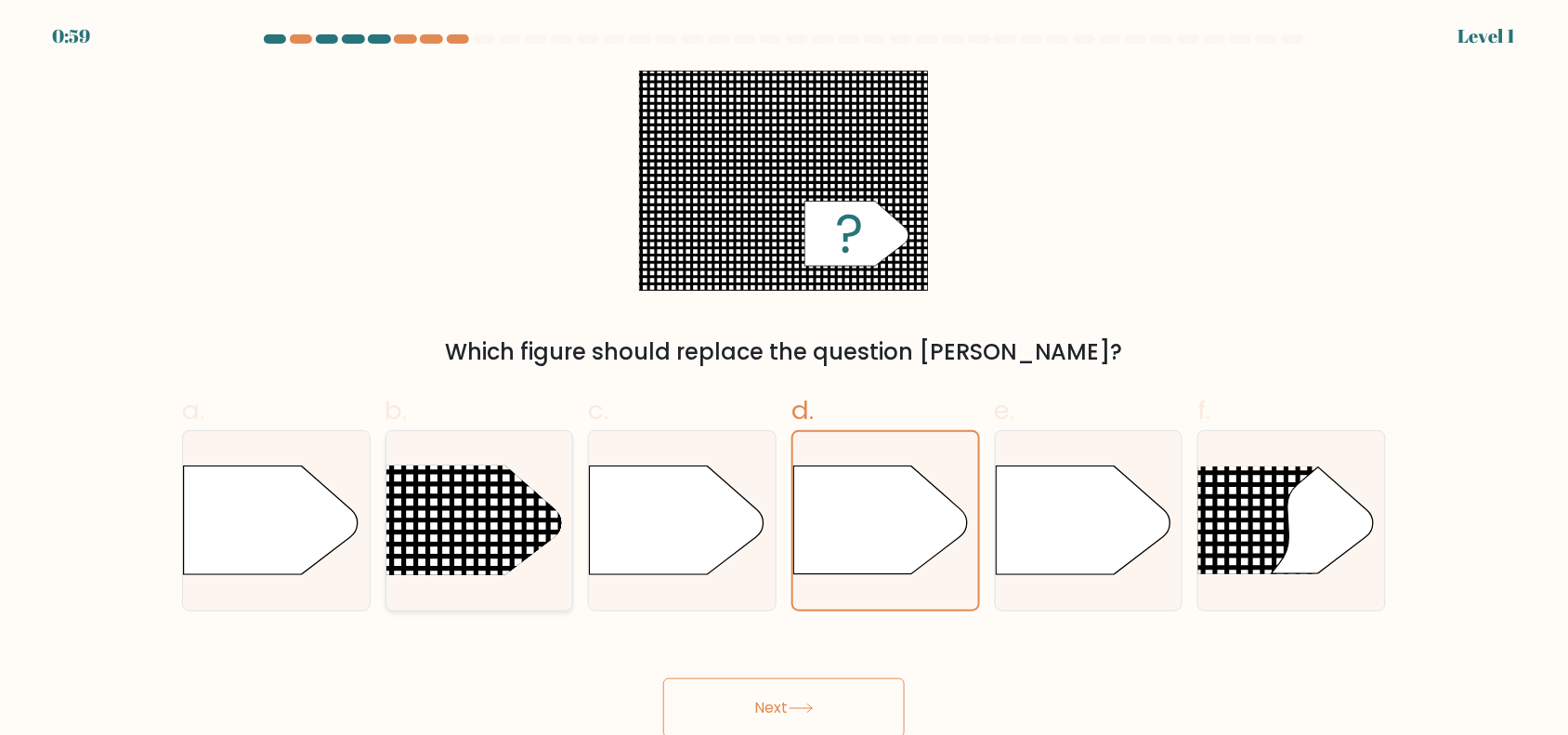 click 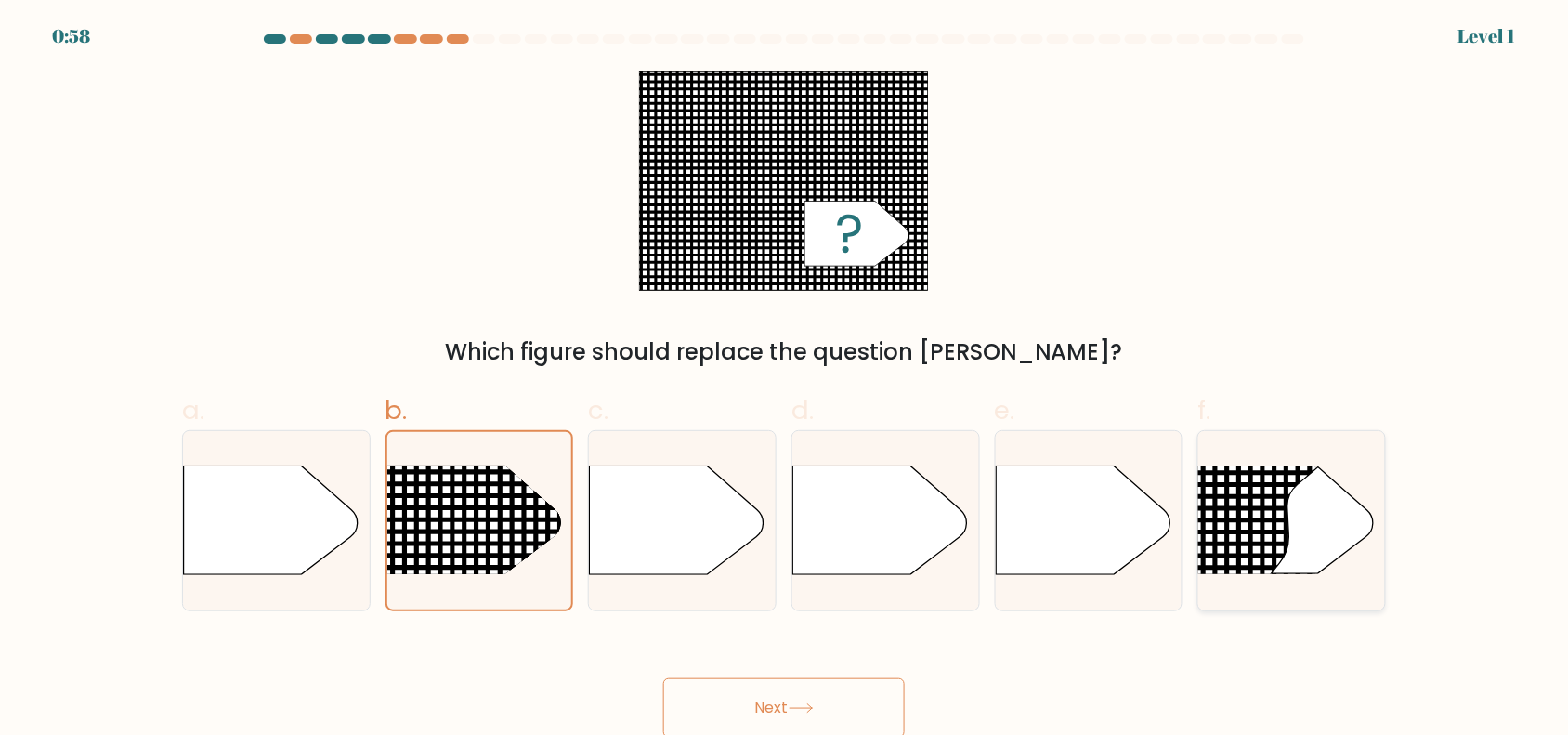 click 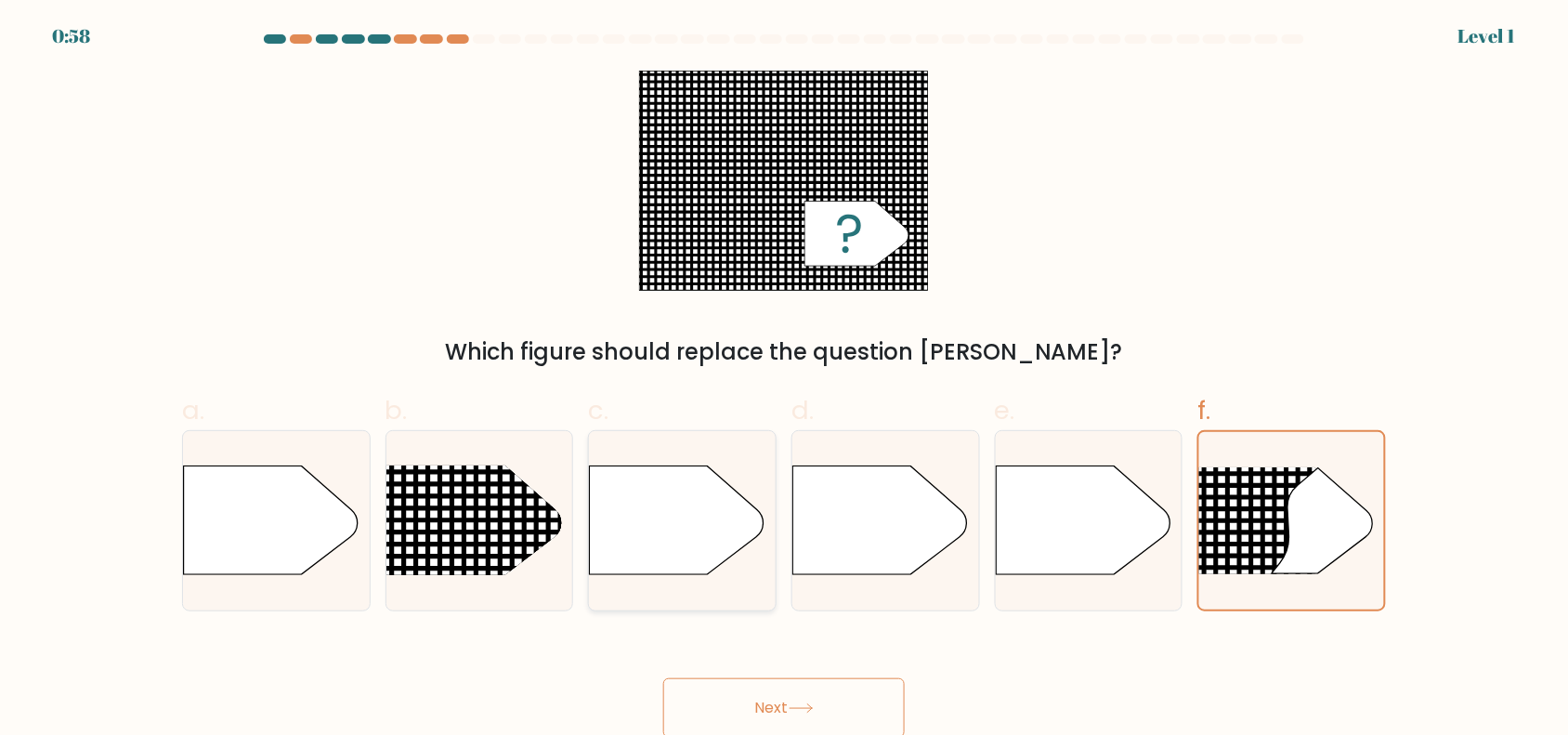 click 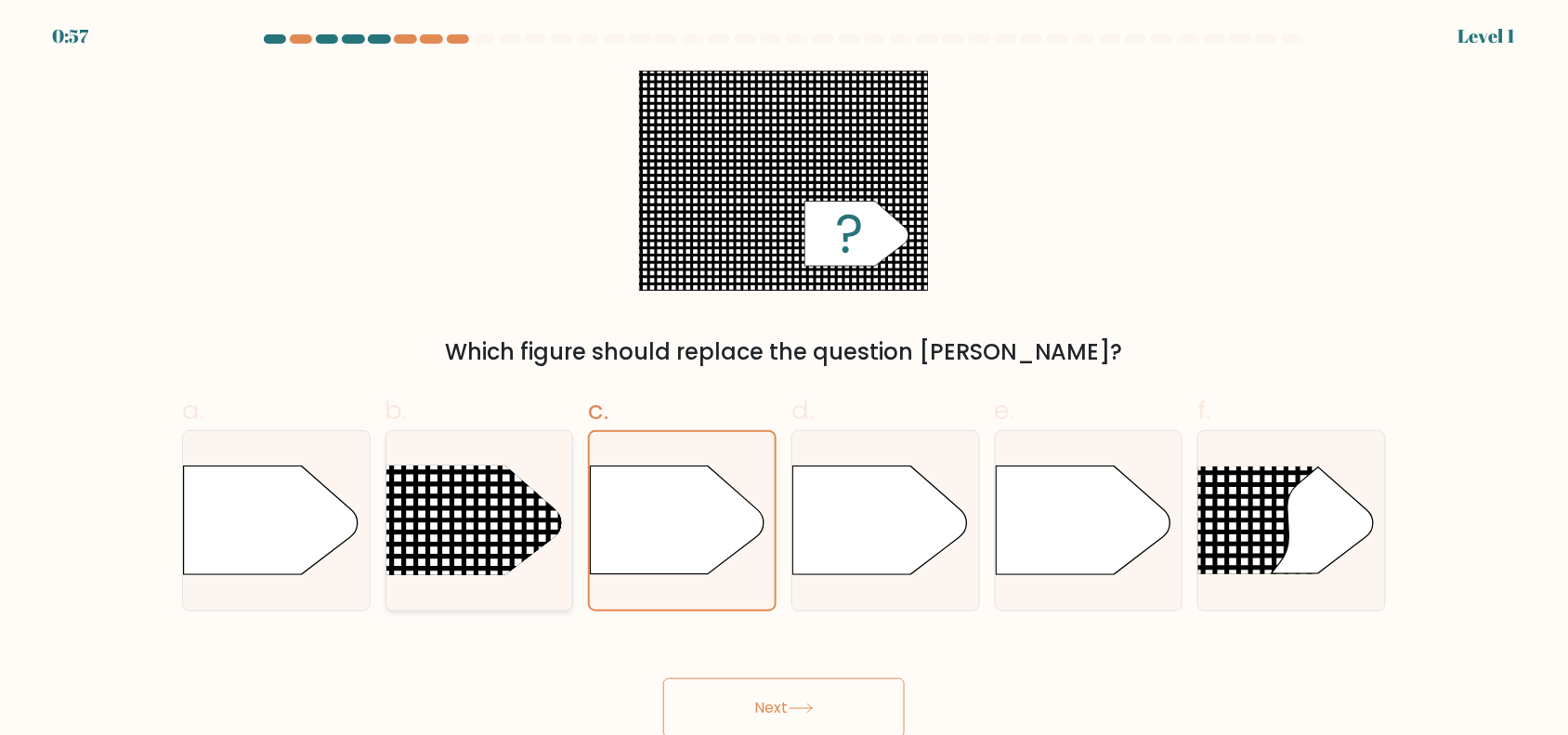 click 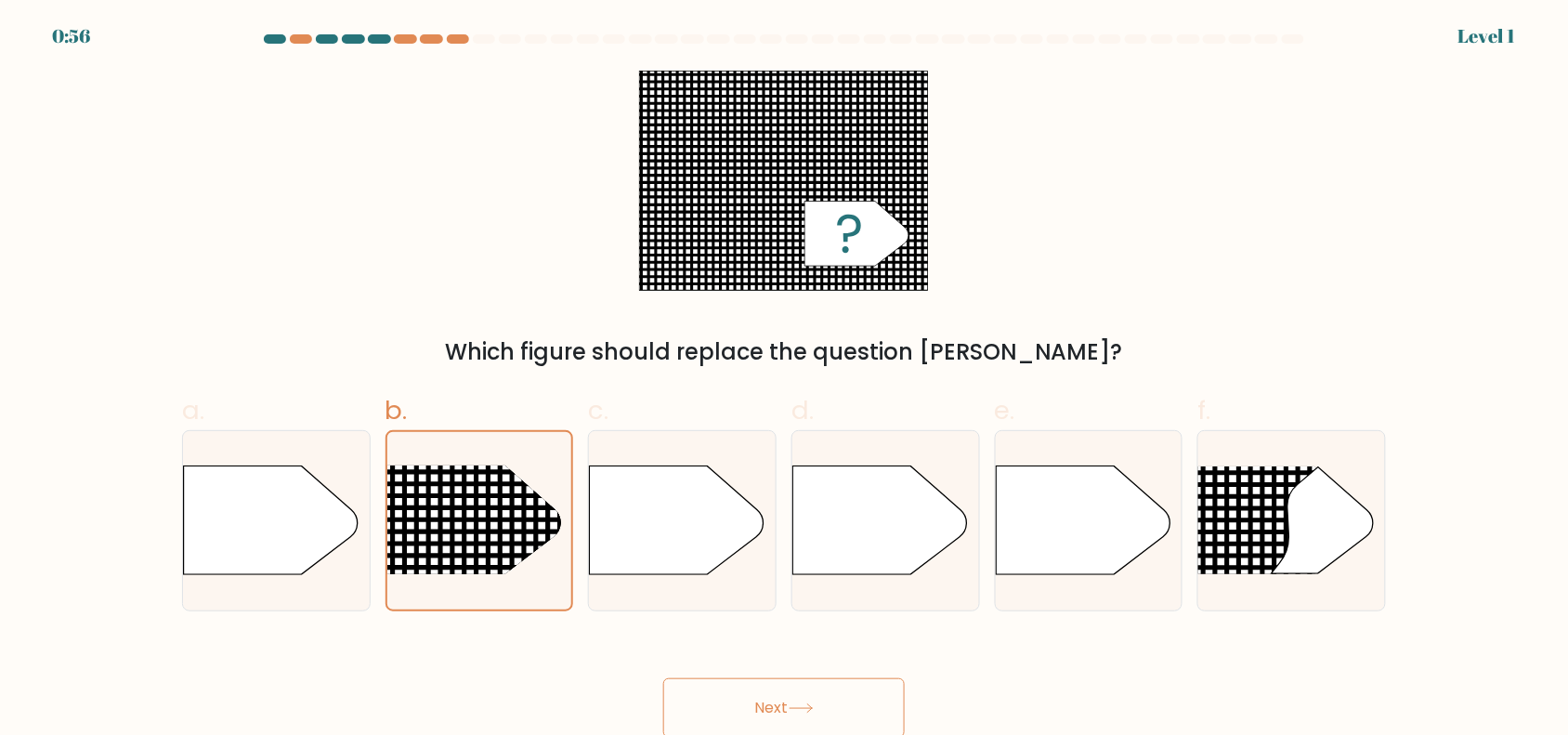 click 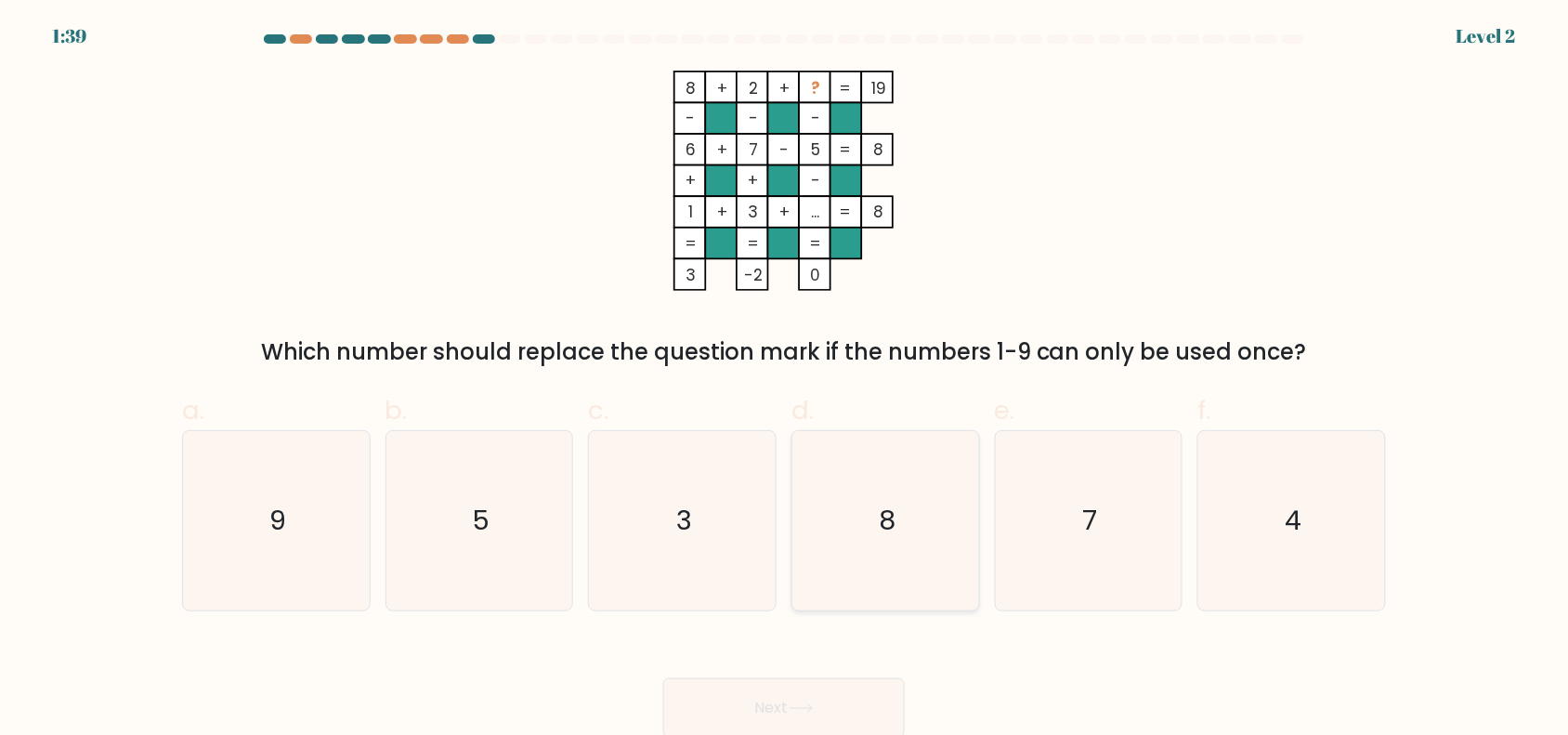 click on "8" 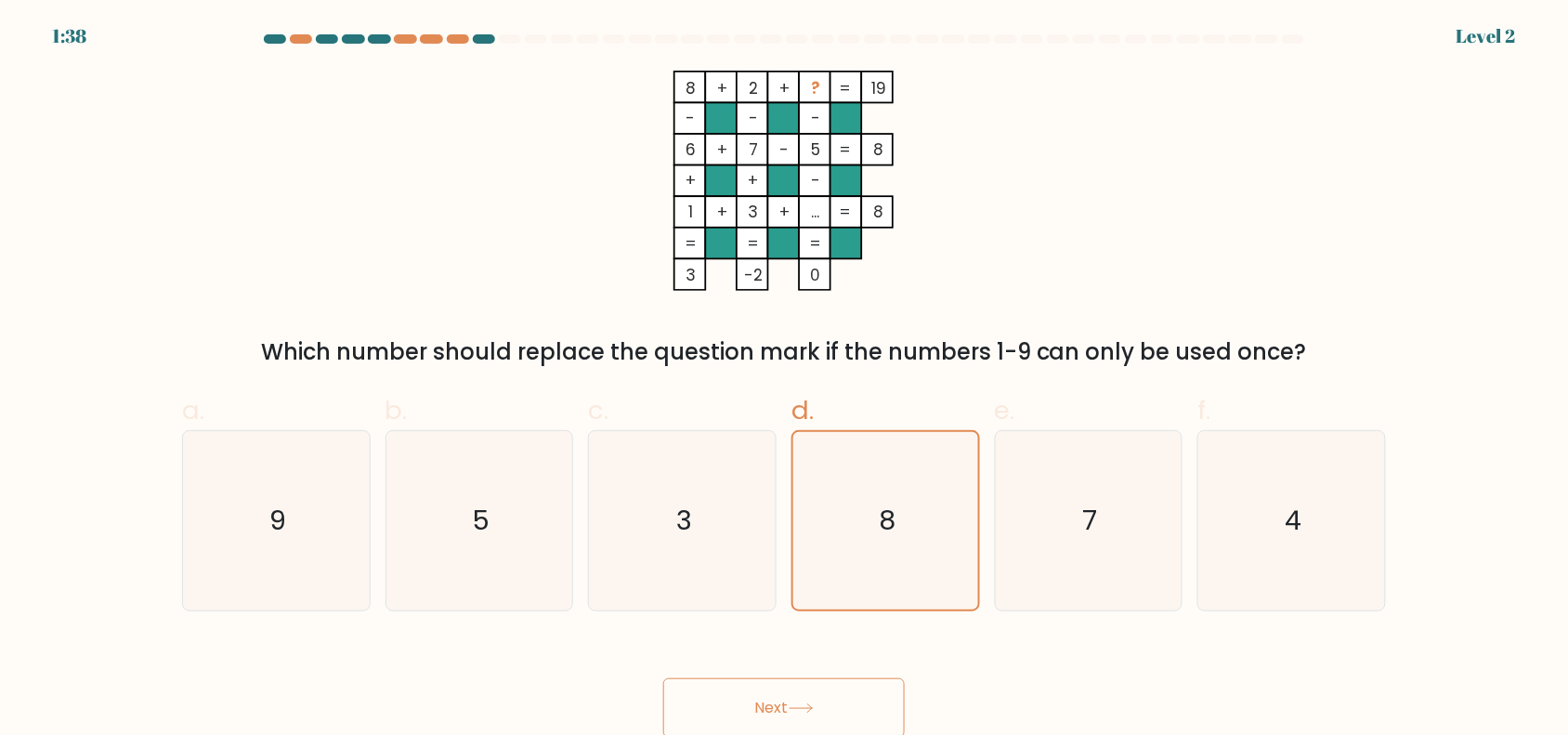 click on "Next" at bounding box center (784, 708) 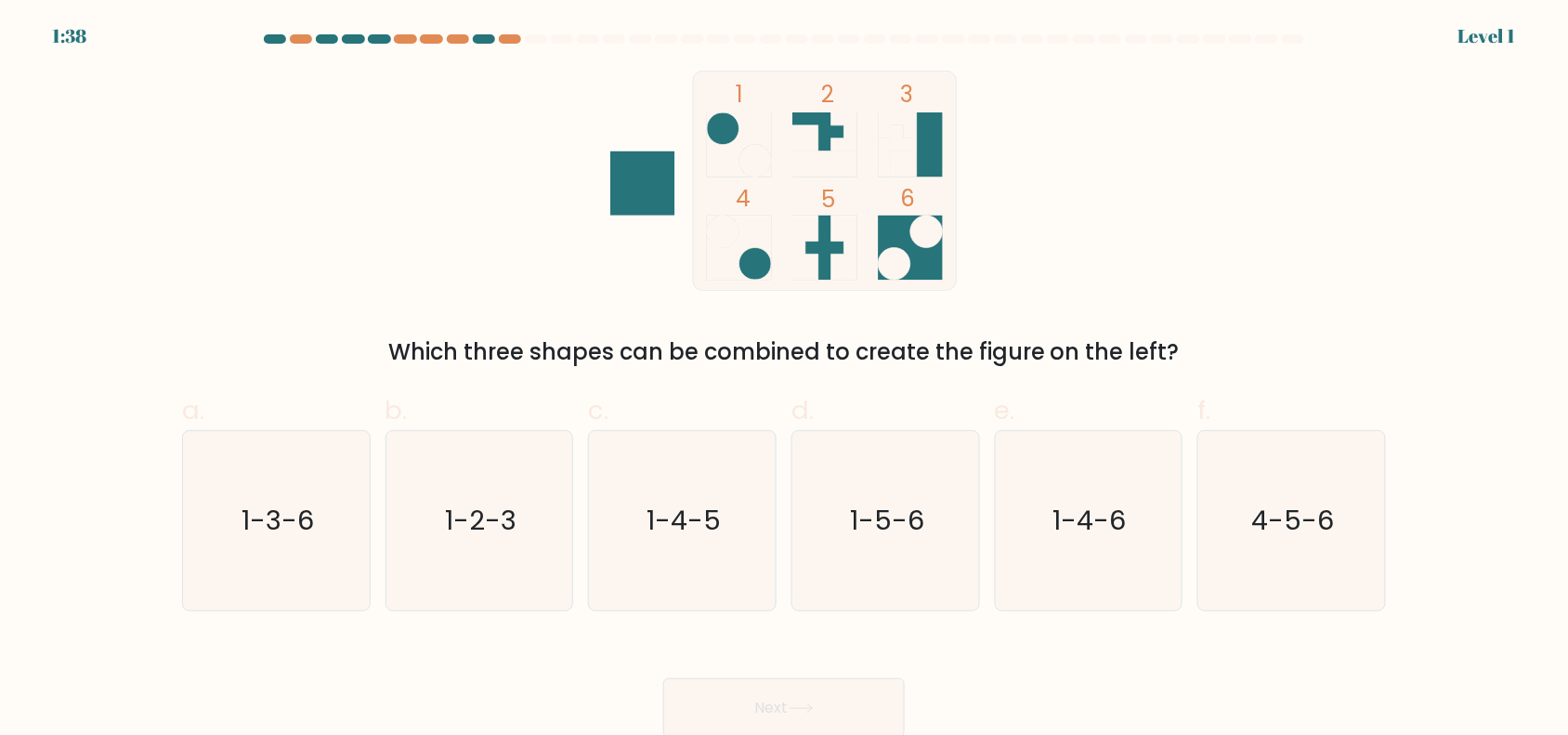 click on "Next" at bounding box center [784, 686] 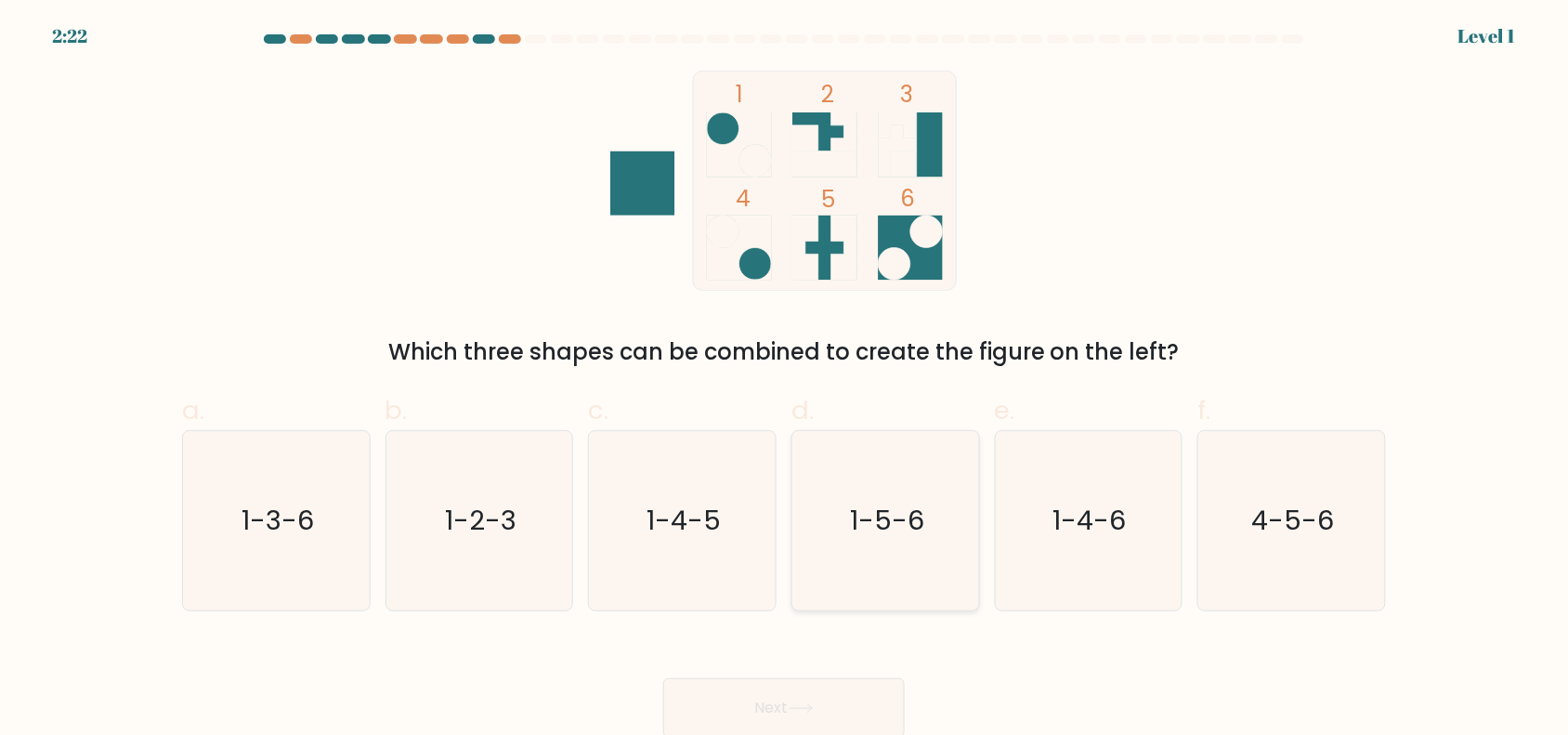 click on "1-5-6" 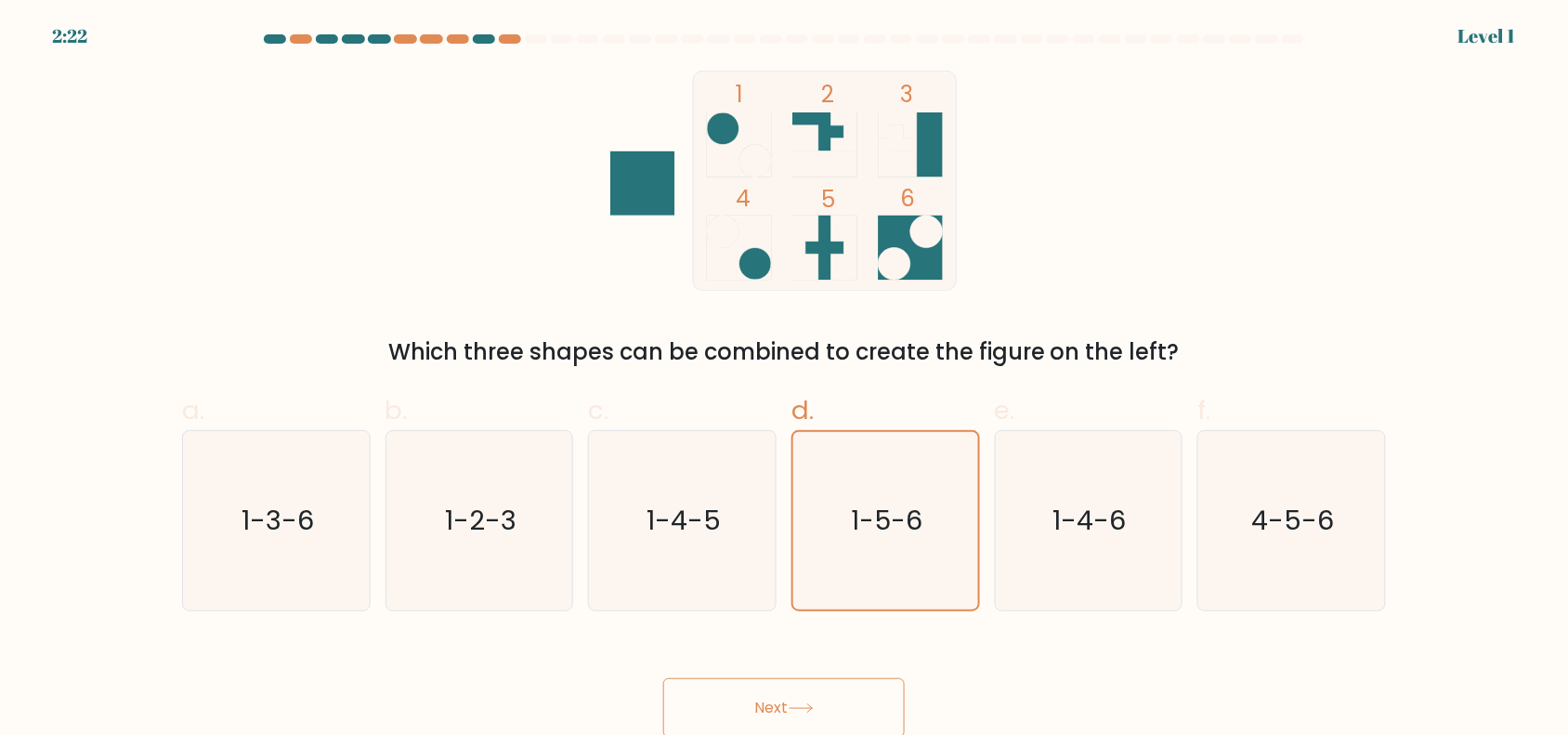 click on "Next" at bounding box center [784, 686] 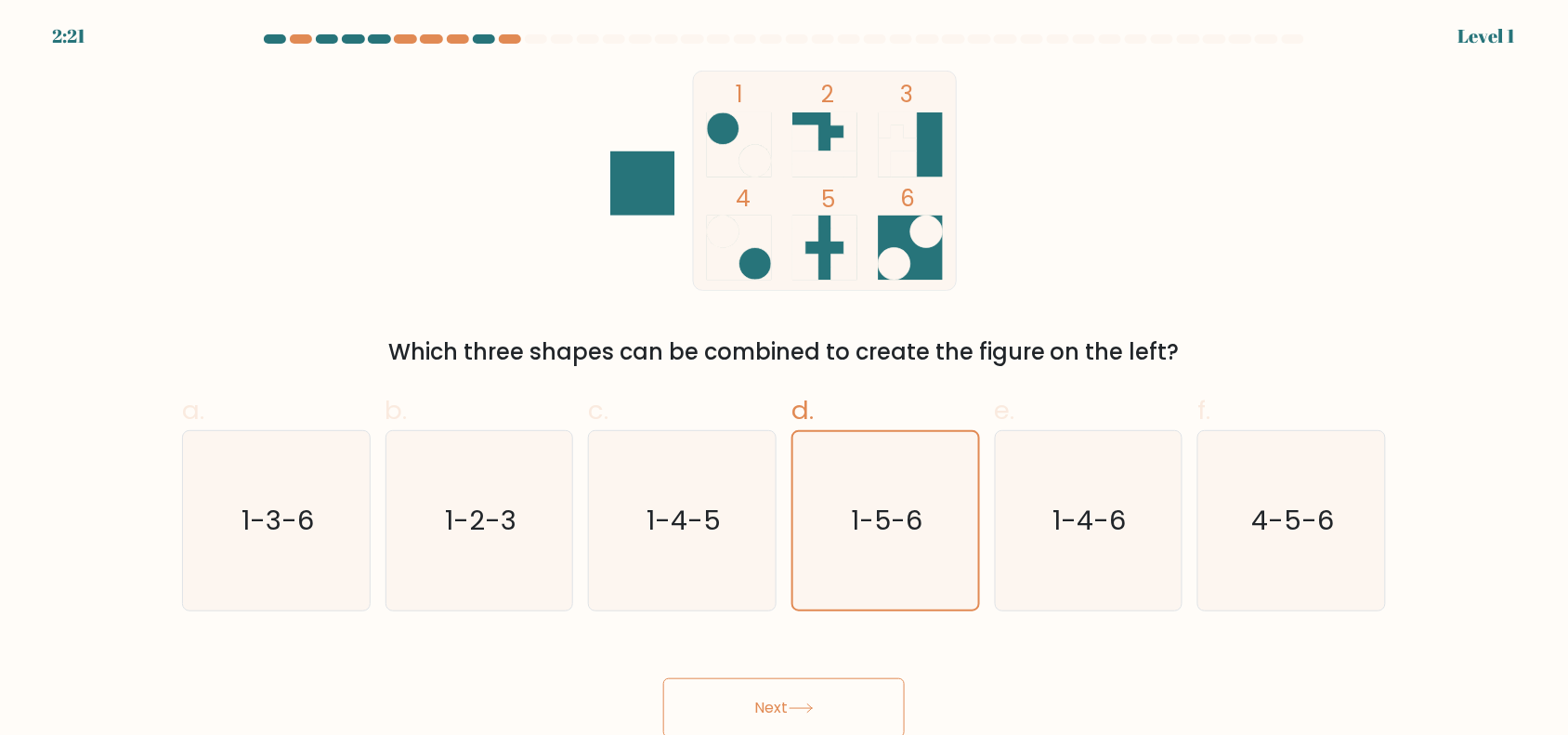 drag, startPoint x: 871, startPoint y: 692, endPoint x: 911, endPoint y: 658, distance: 52.497619 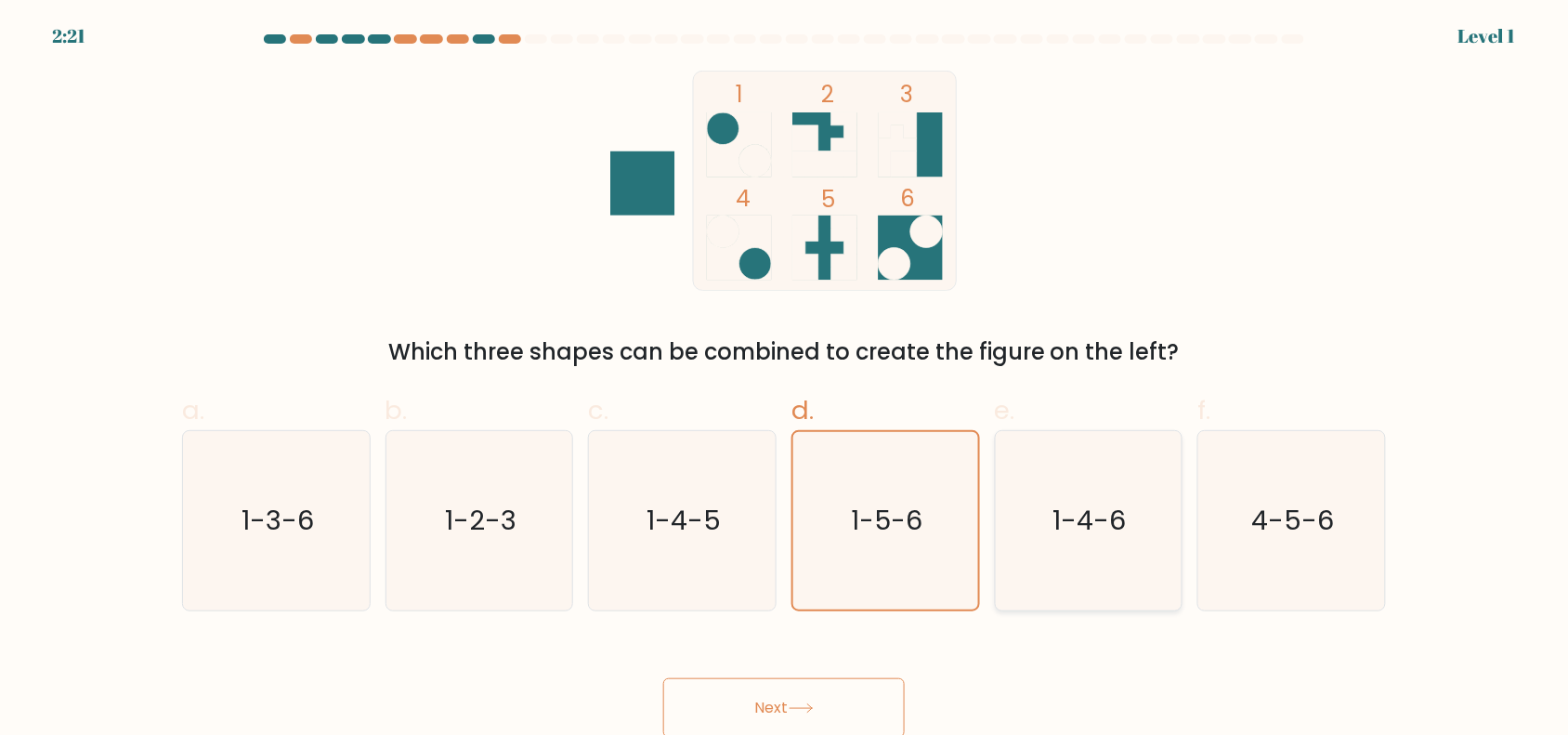 click on "1-4-6" 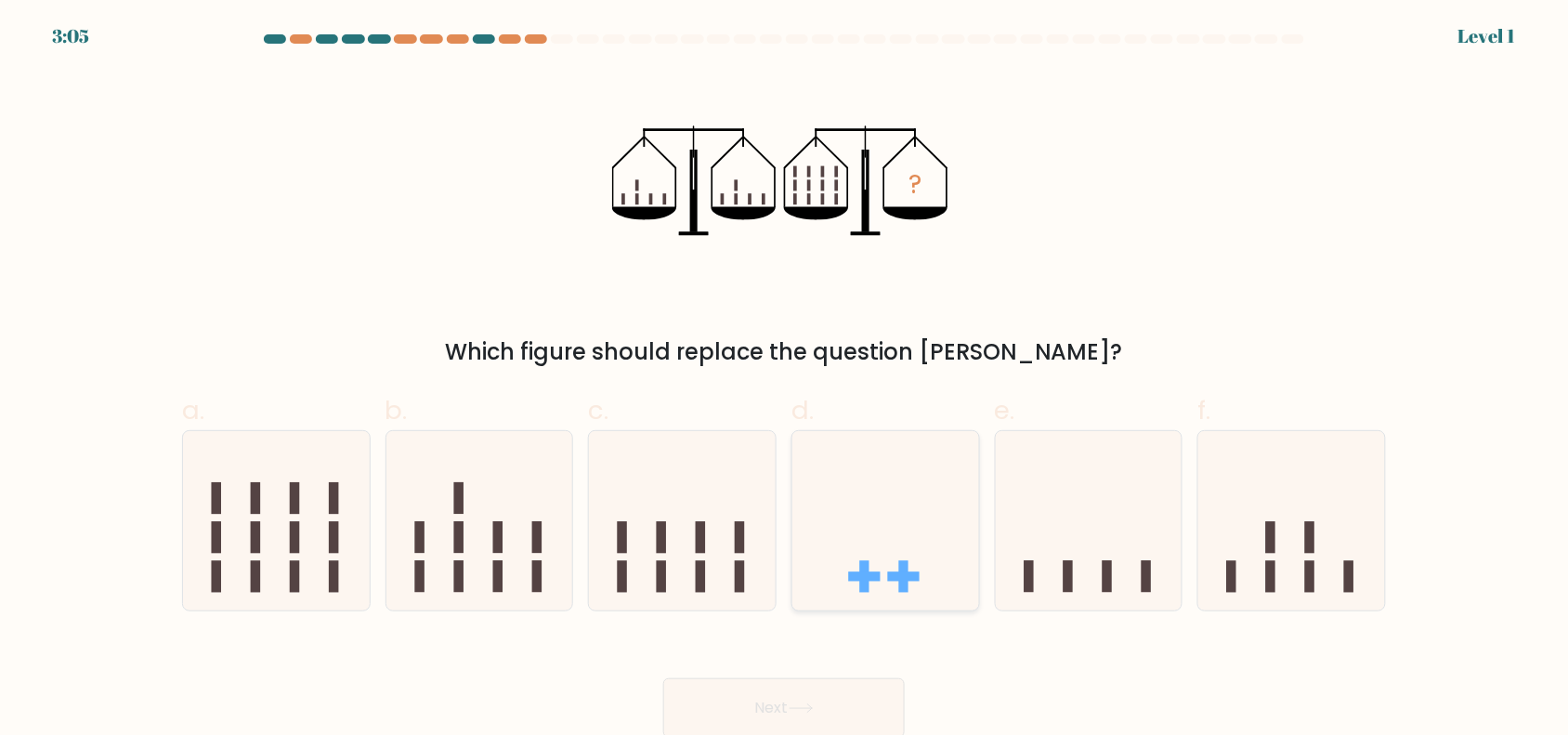 click 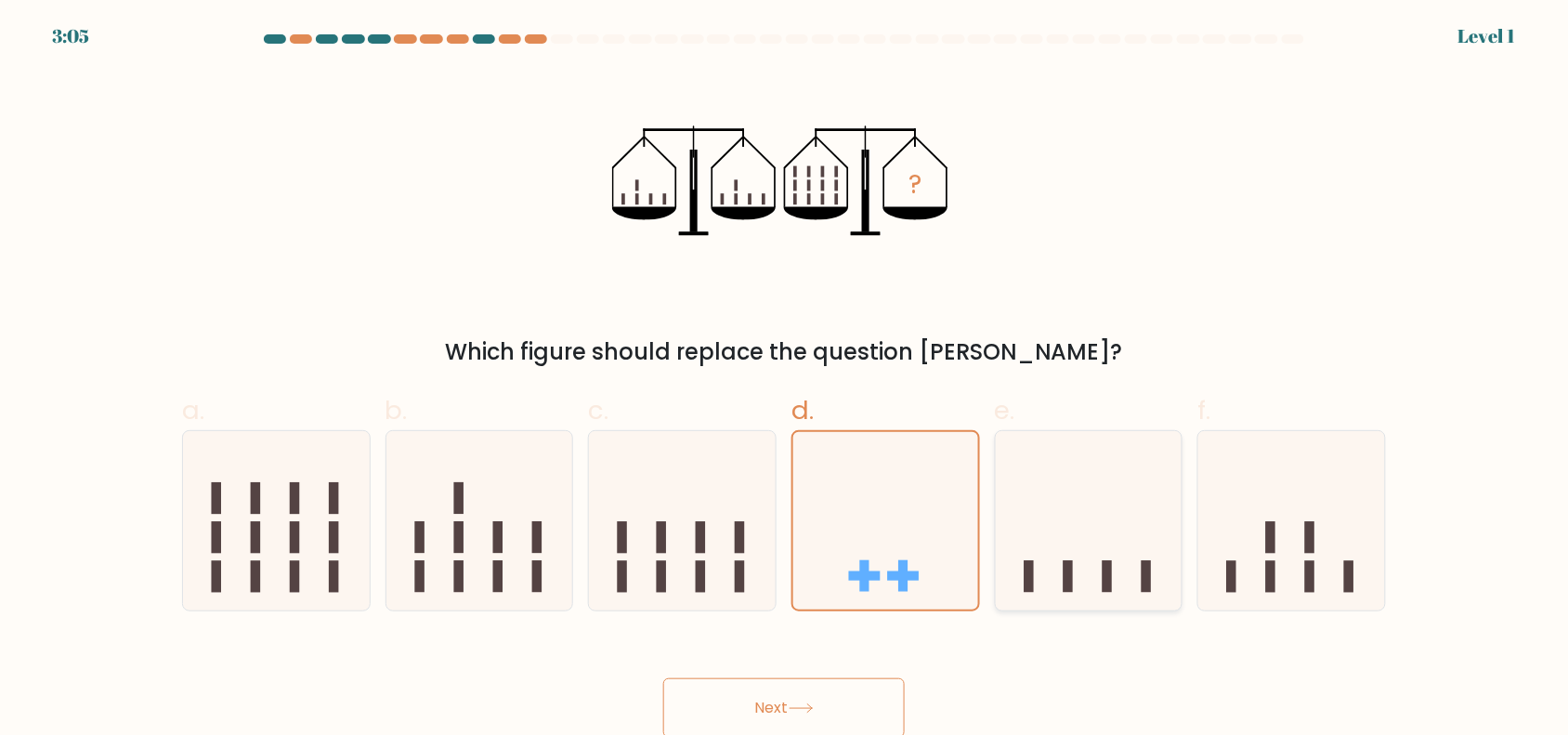click 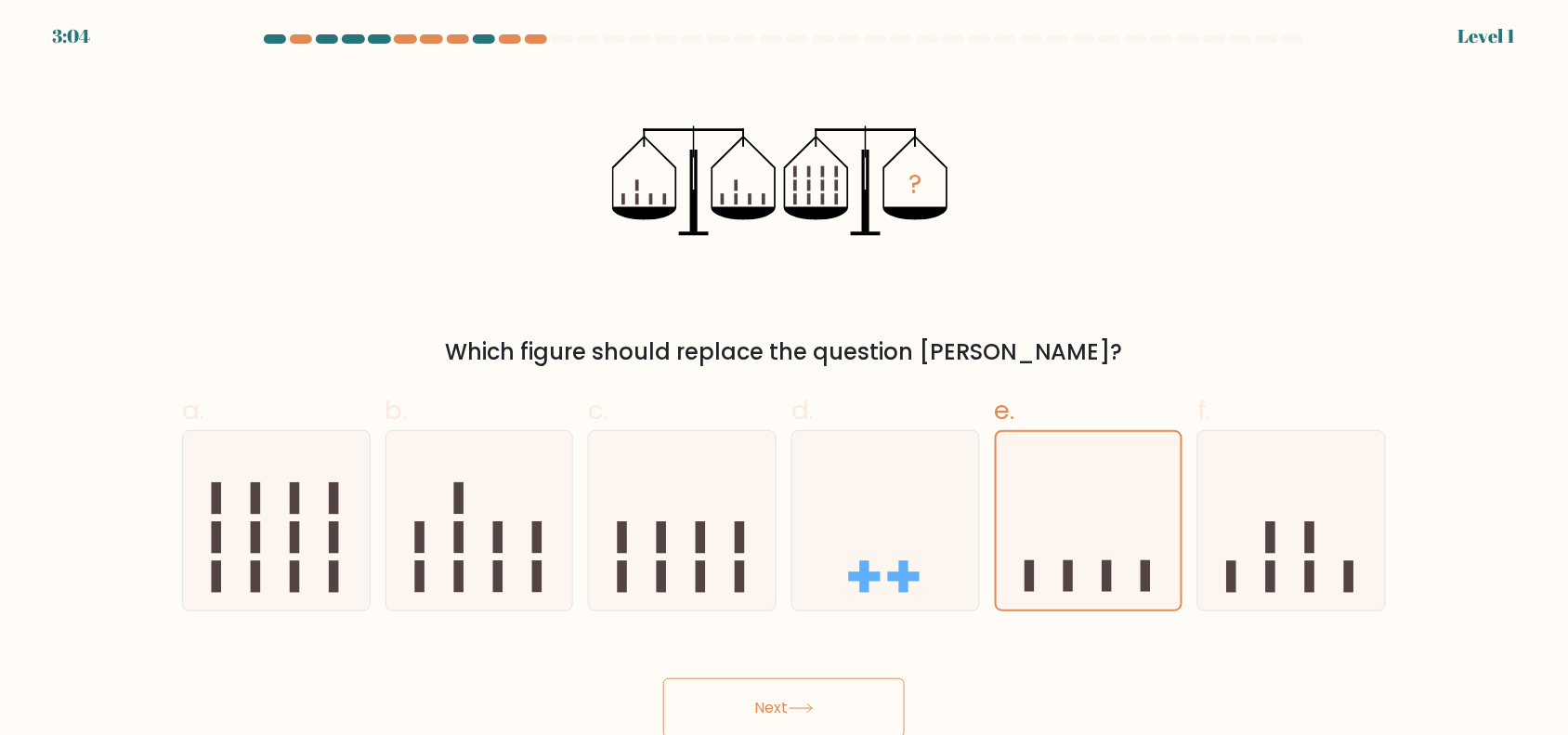 click on "Next" at bounding box center (784, 708) 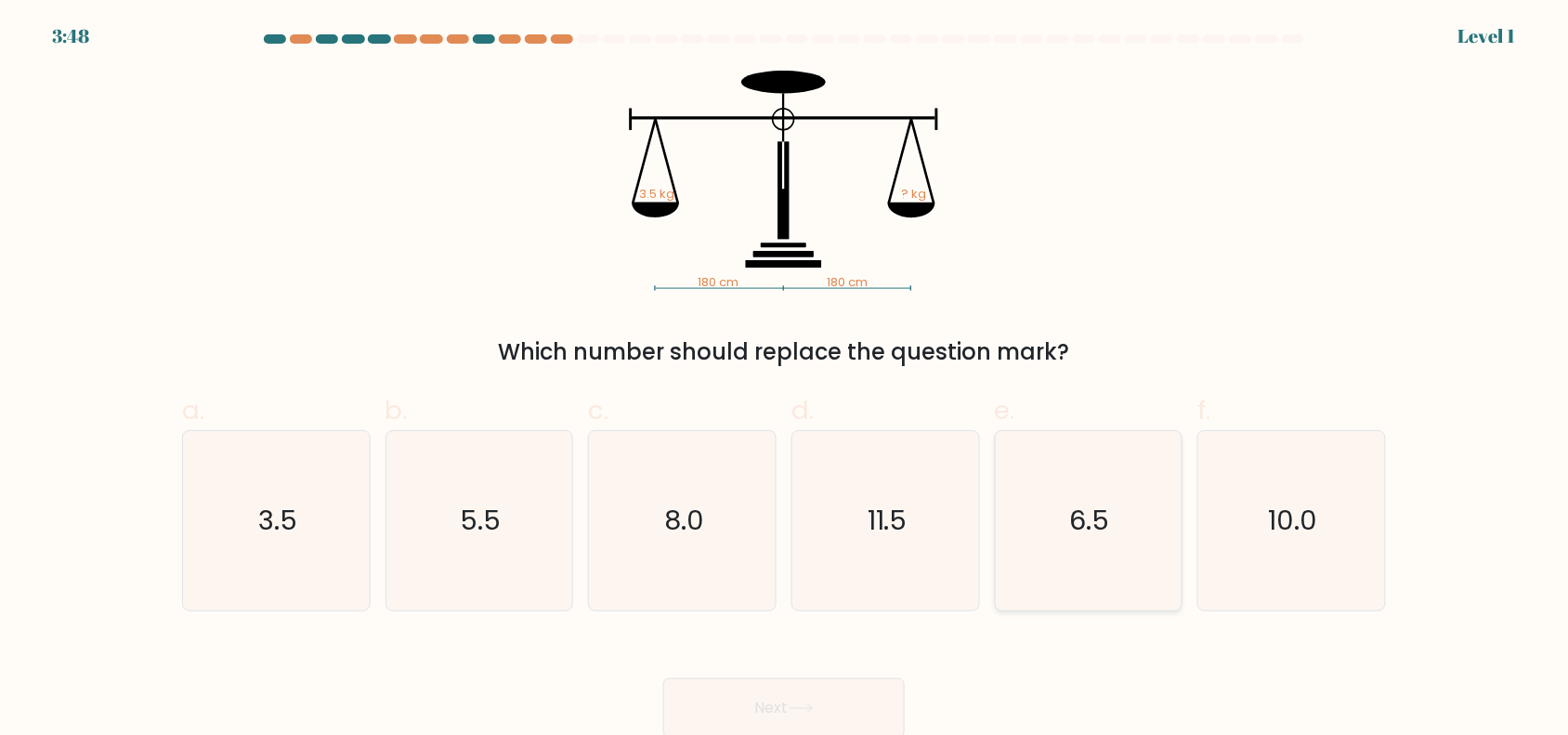 click on "6.5" 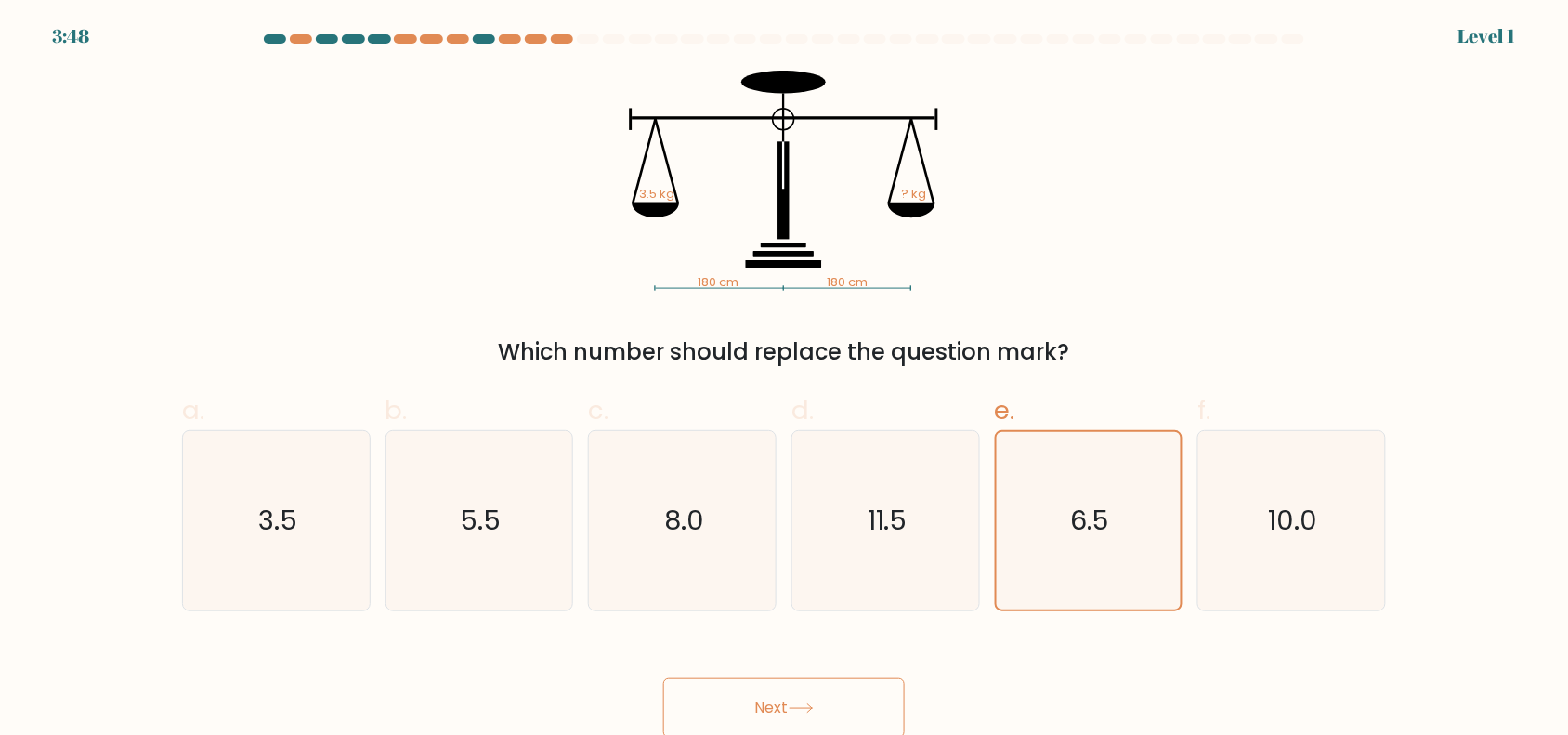 click on "Next" at bounding box center (784, 686) 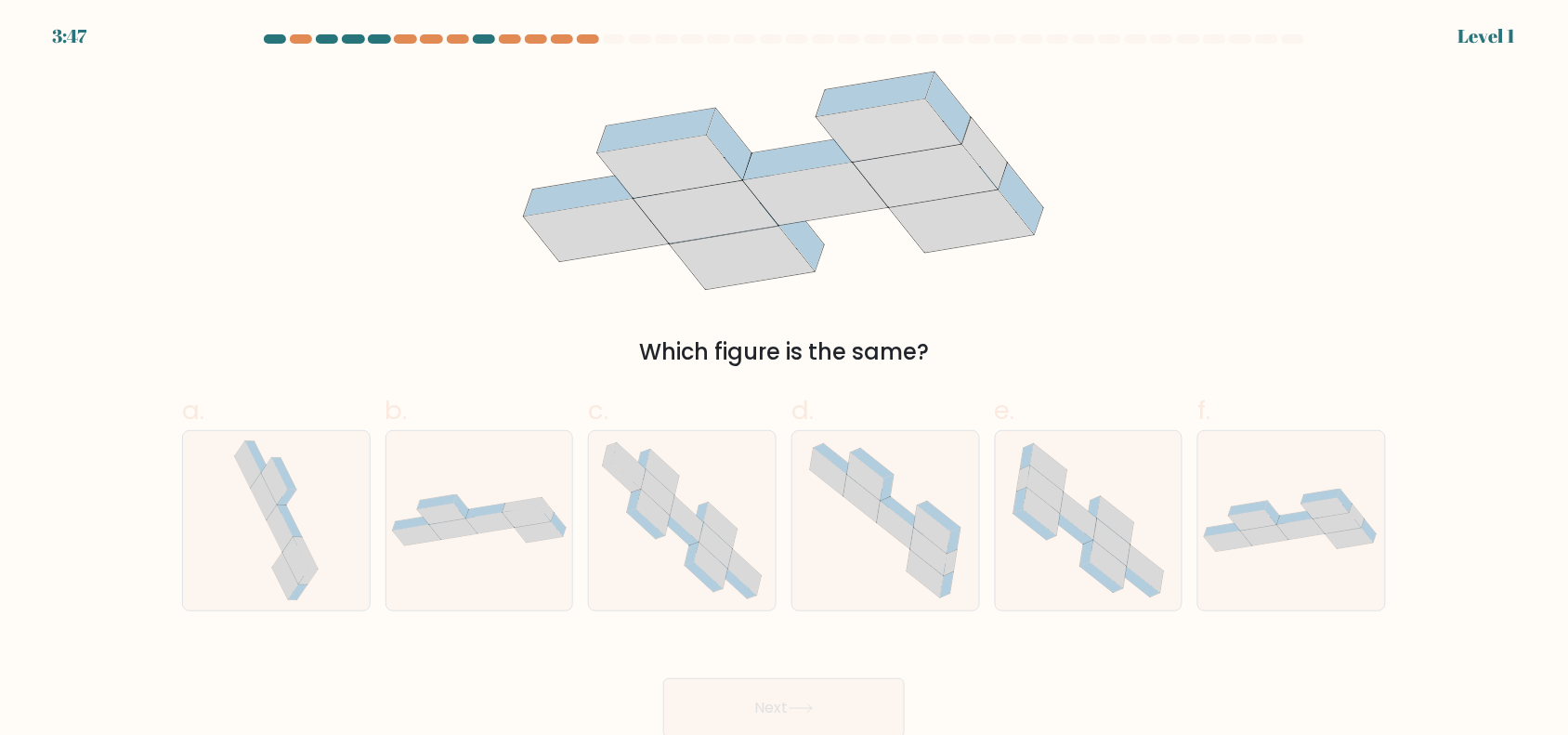 click on "f." at bounding box center [1291, 501] 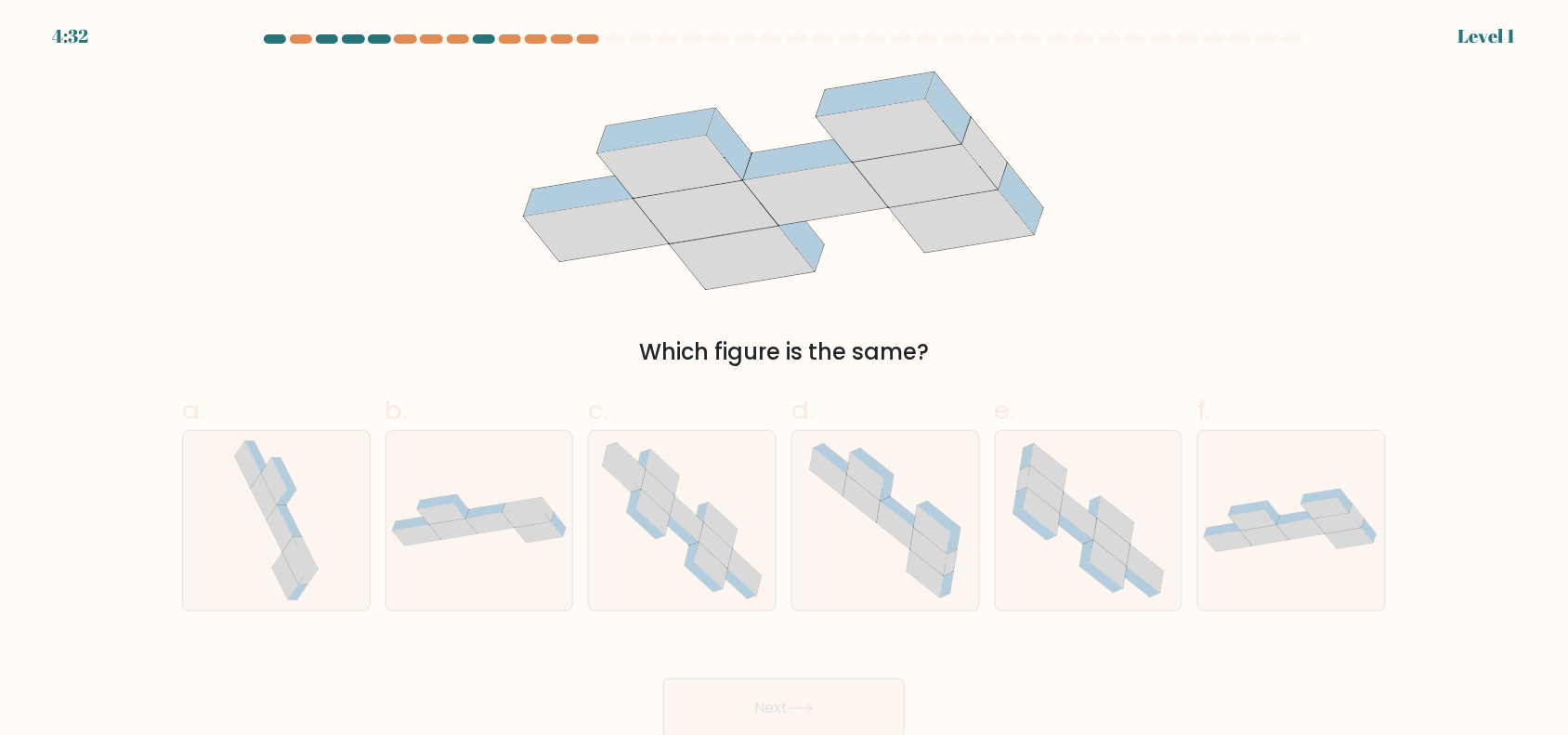 click on "e." at bounding box center [1089, 501] 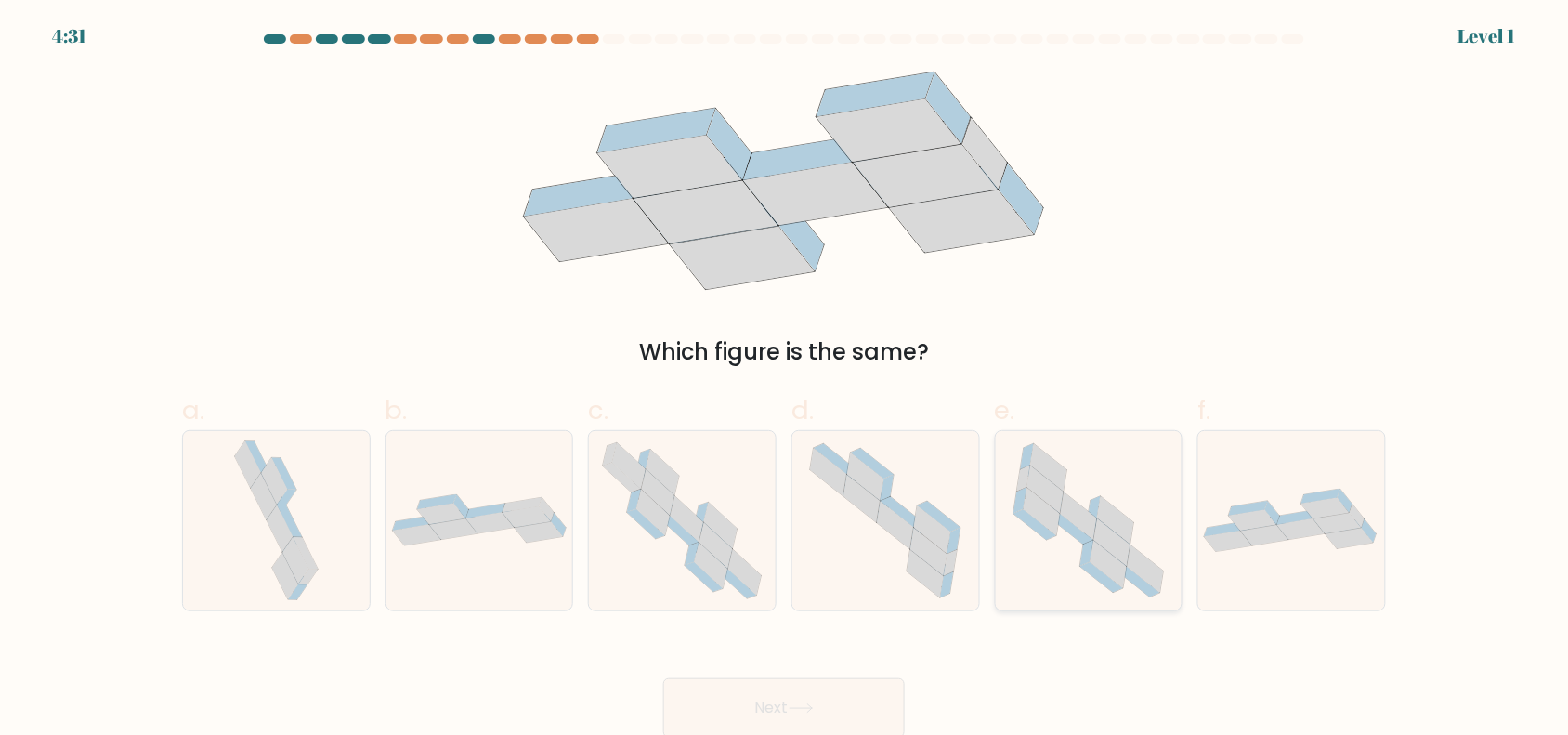 click 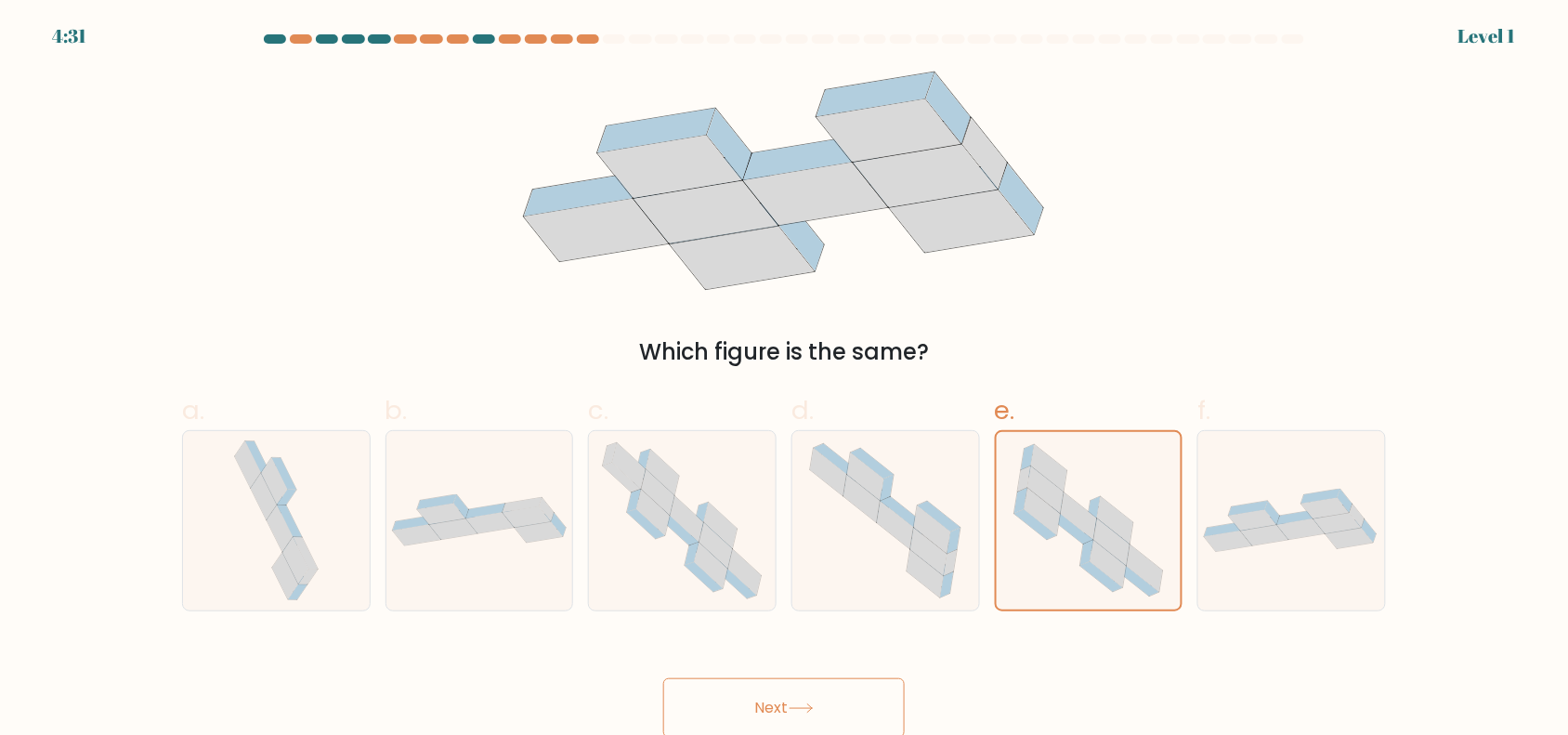 click on "Next" at bounding box center (784, 708) 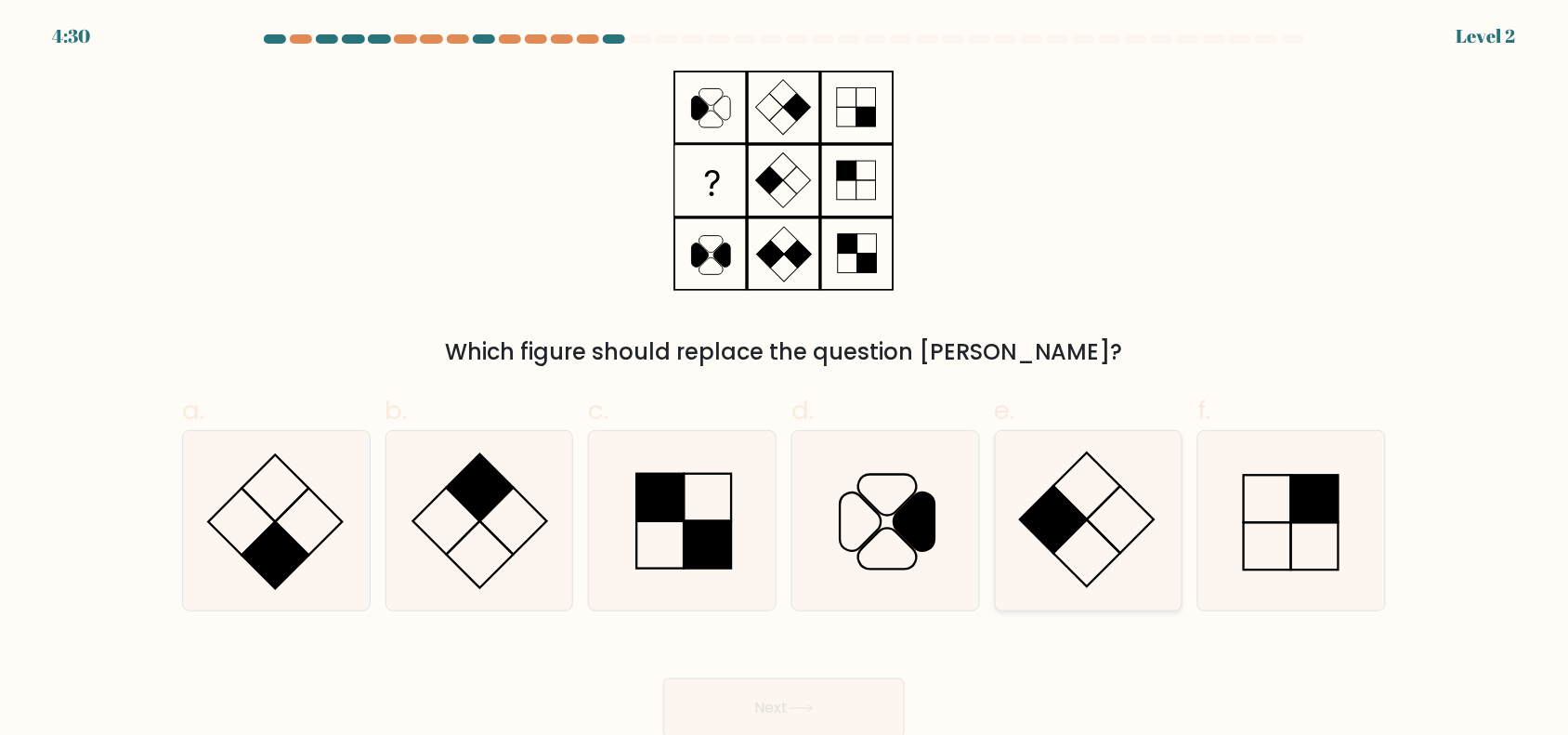 click 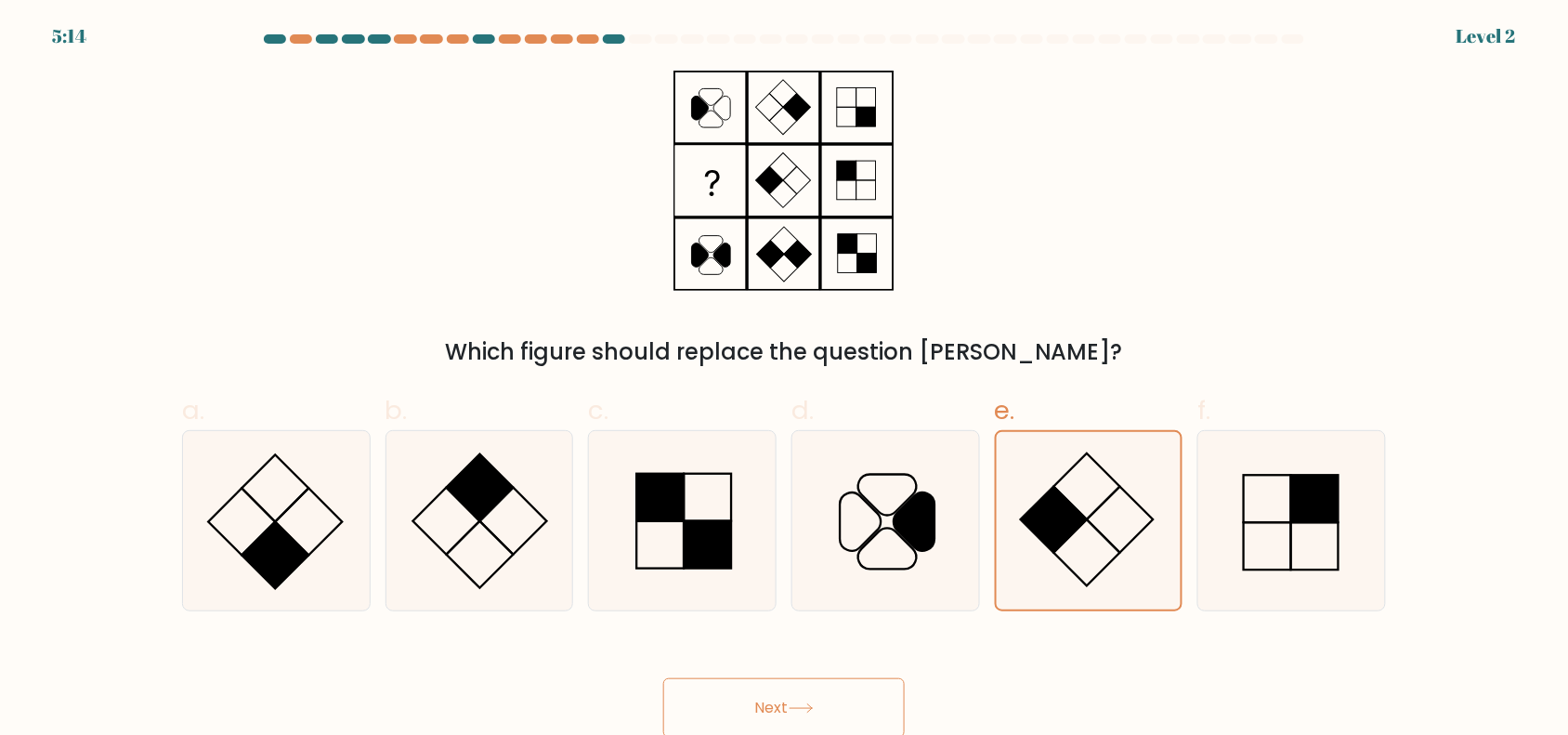 click on "Next" at bounding box center (784, 708) 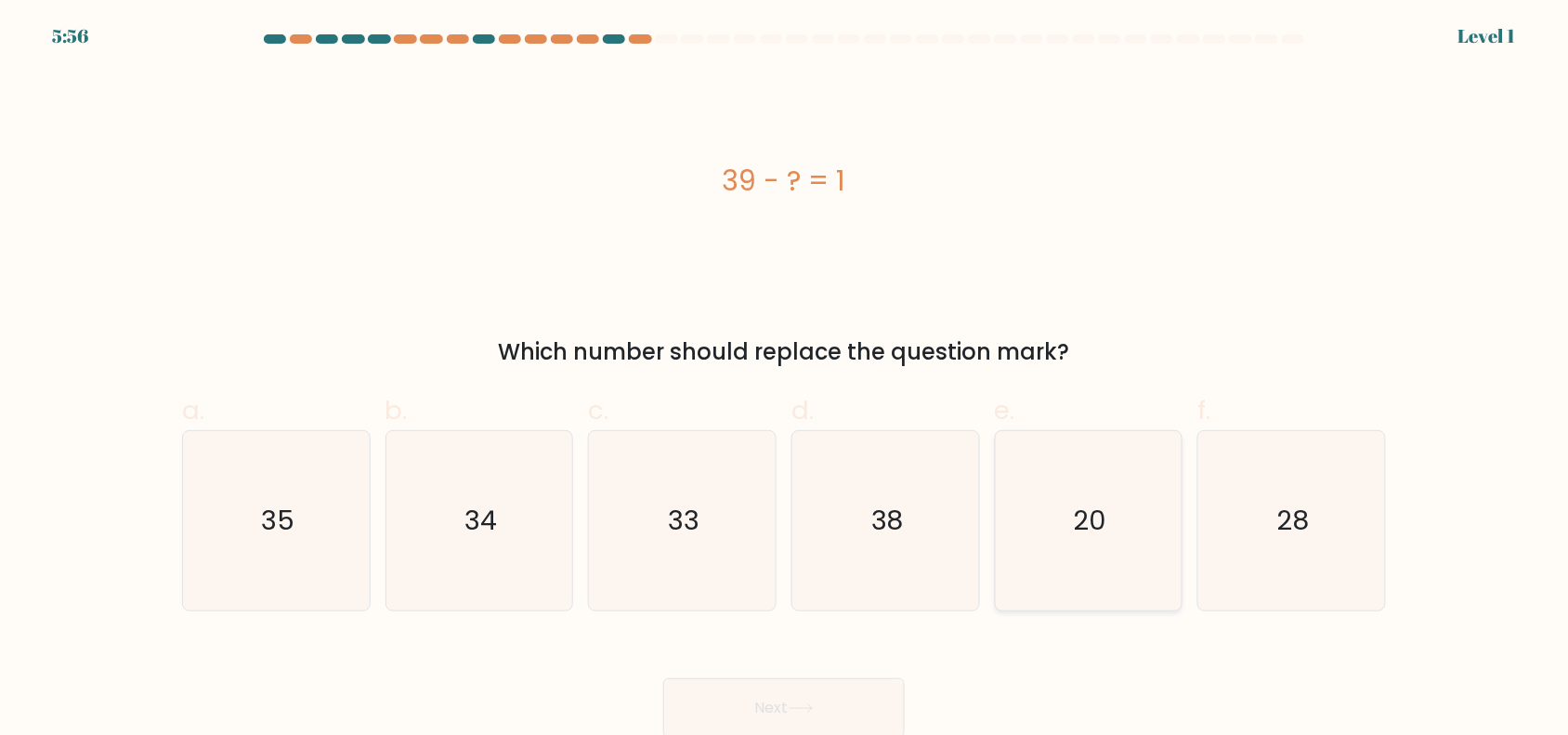click on "20" 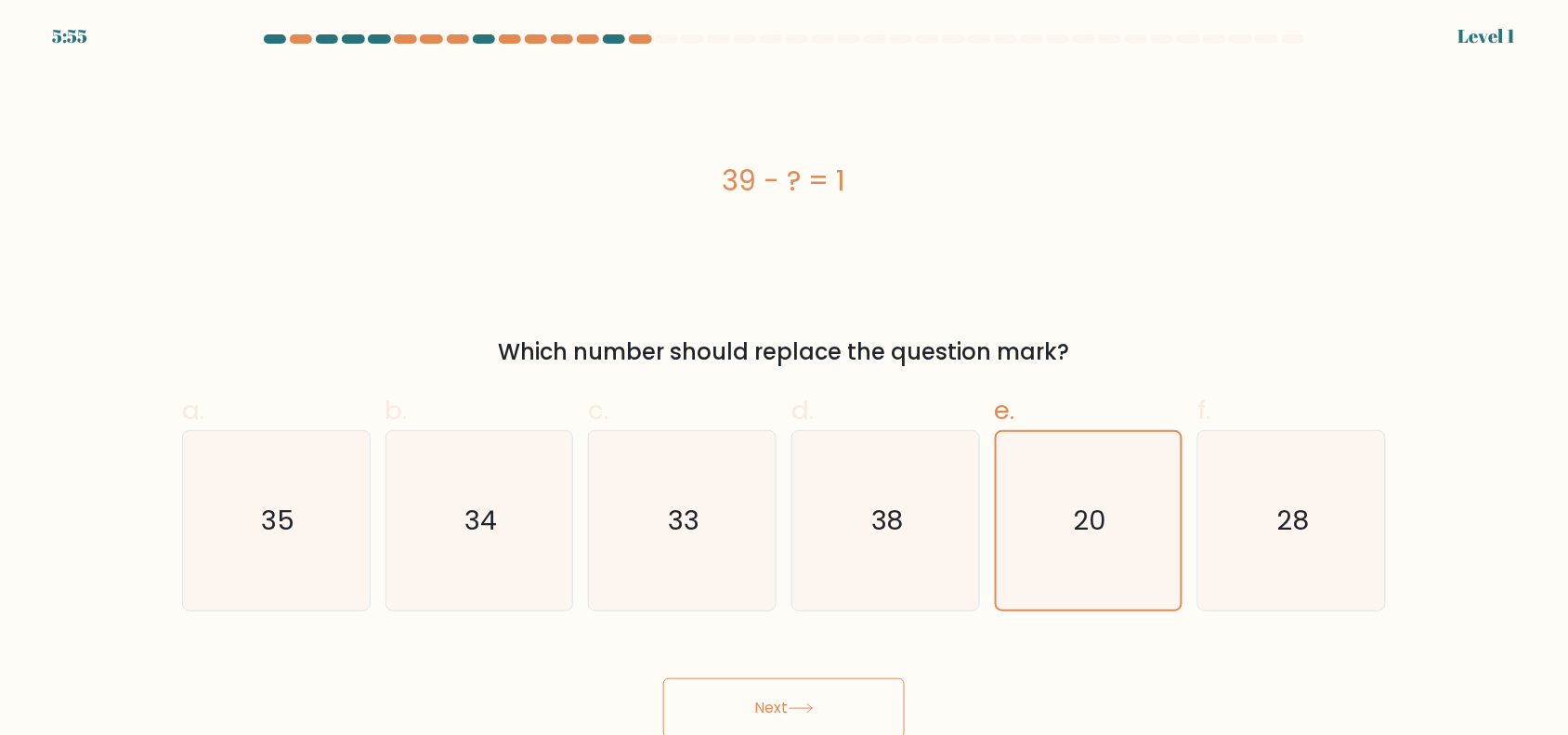 click on "Next" at bounding box center [784, 708] 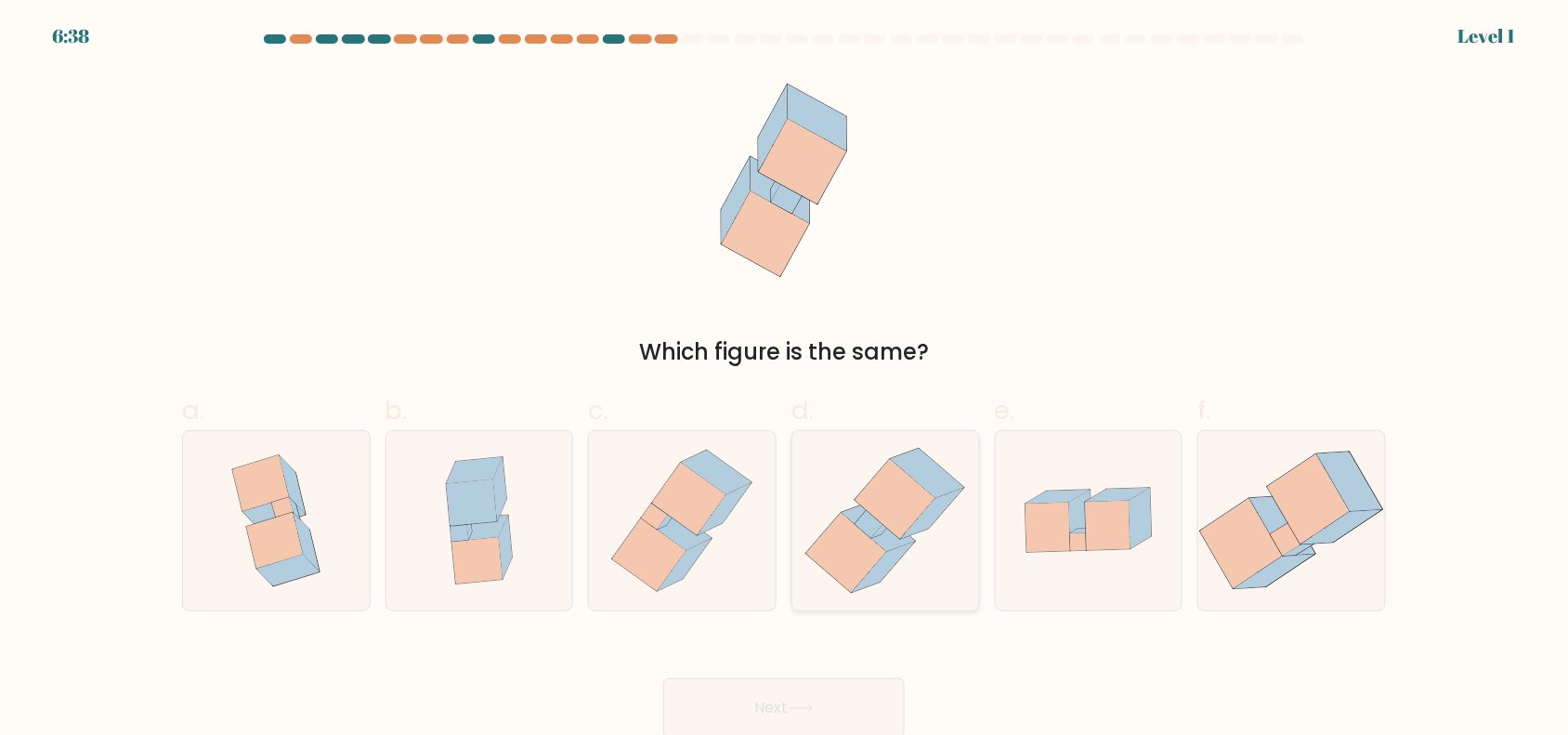 click 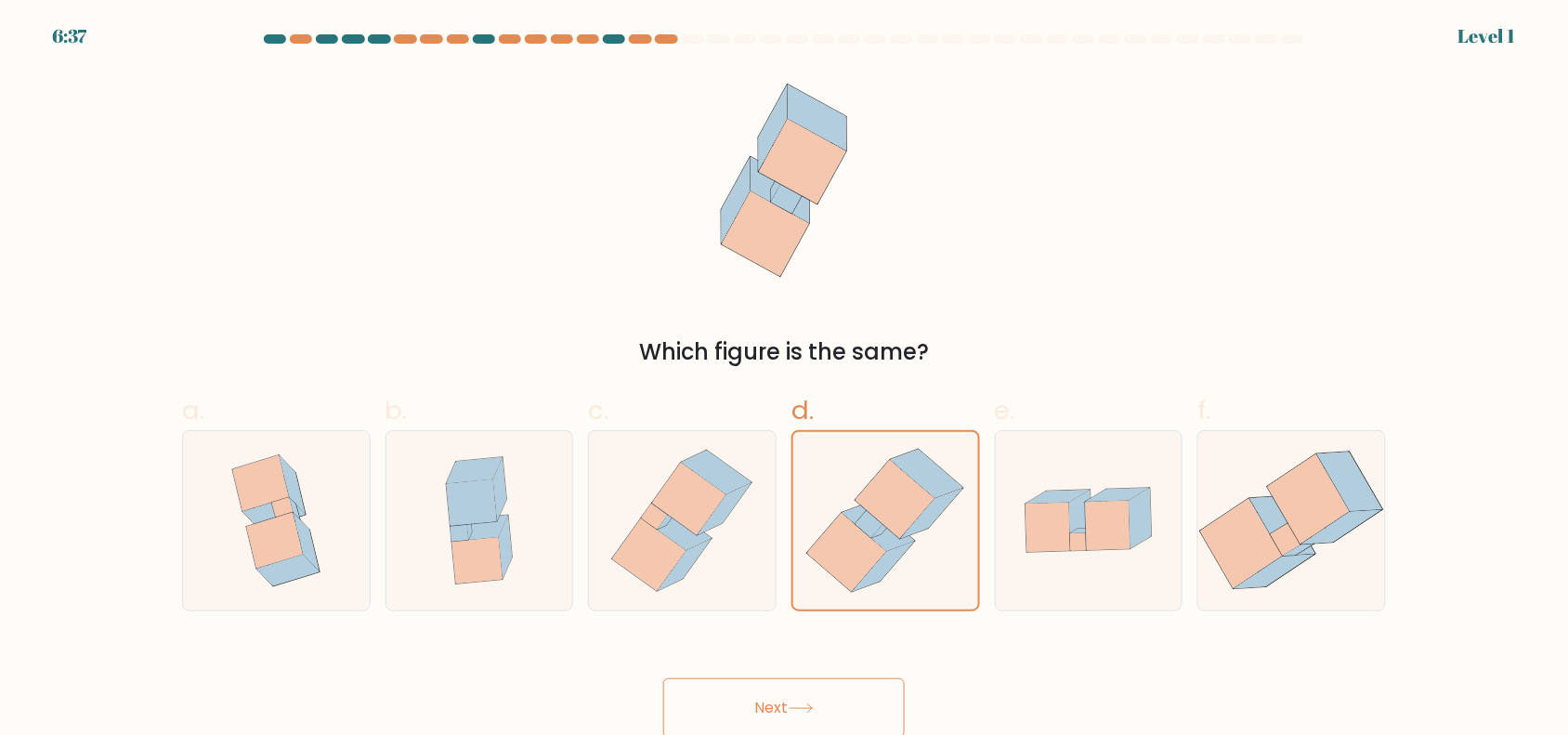 click on "Next" at bounding box center [784, 708] 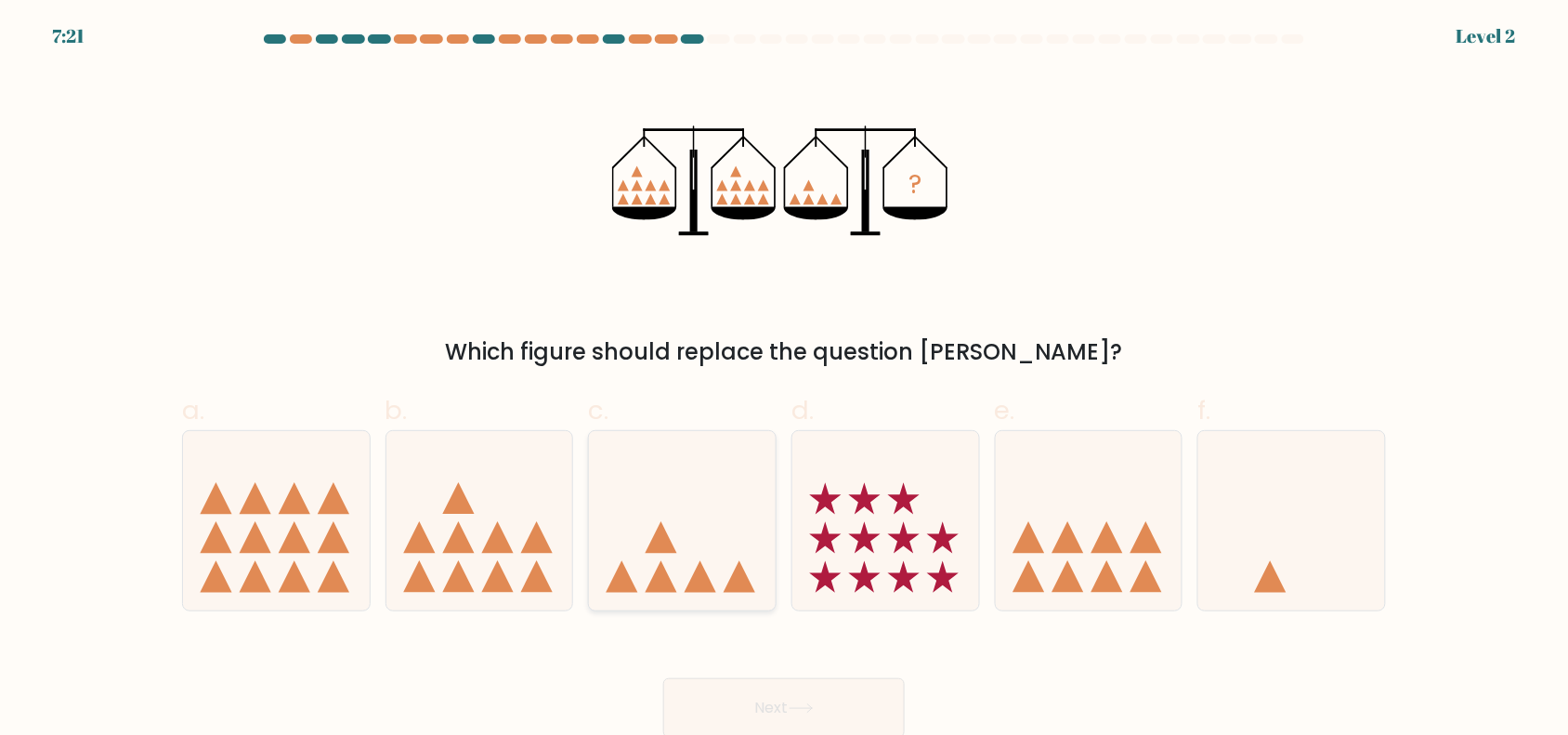 click 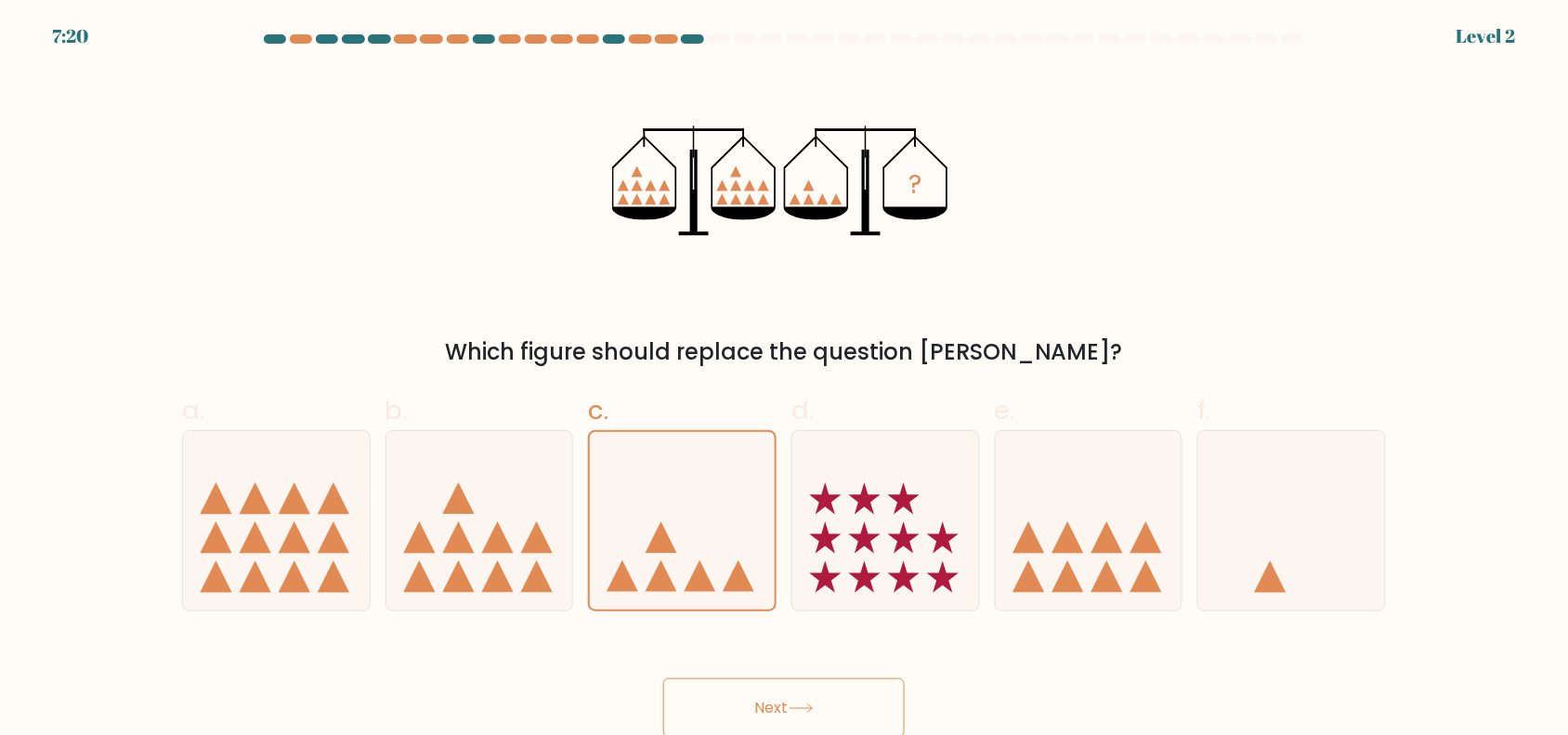 click on "Next" at bounding box center [784, 708] 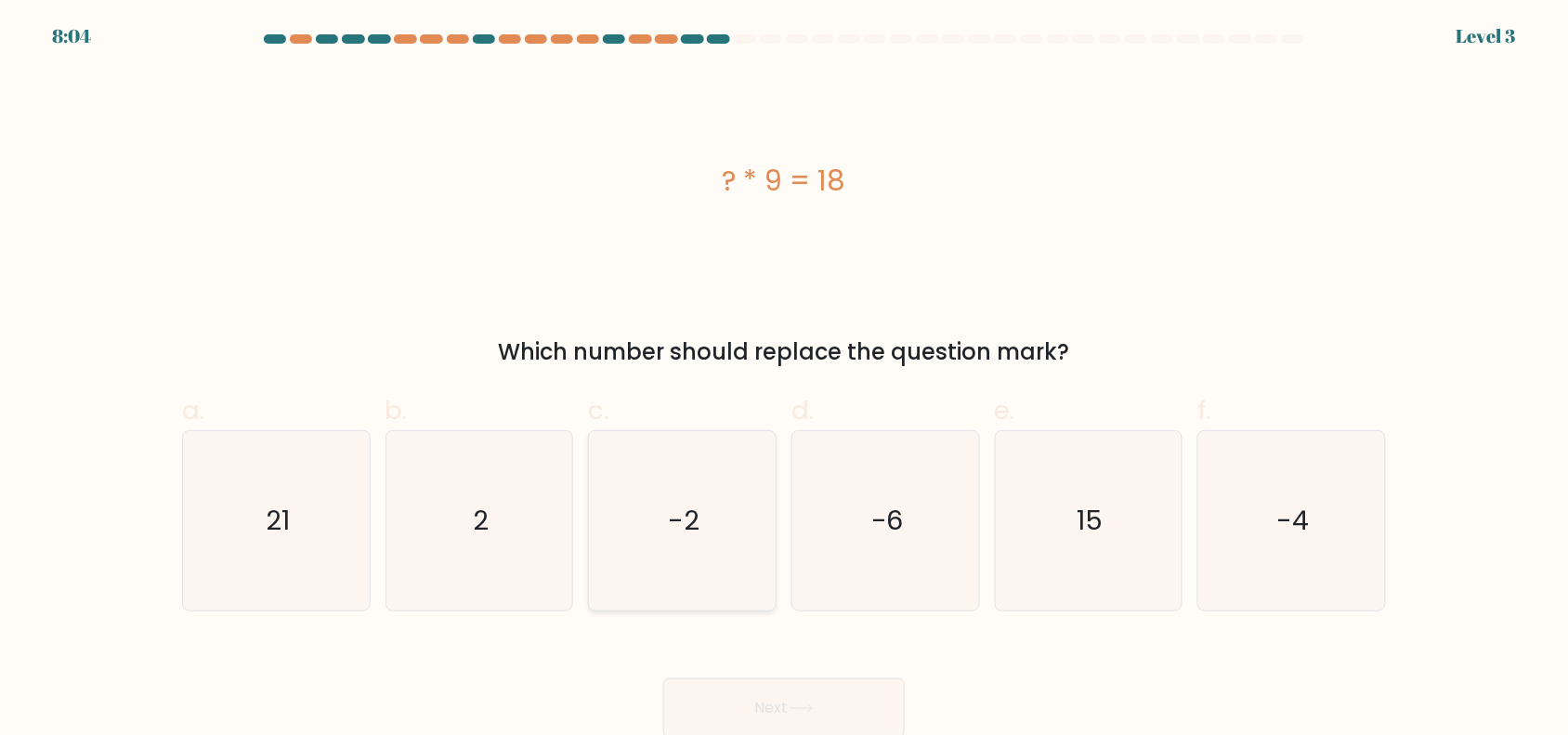 click on "-2" 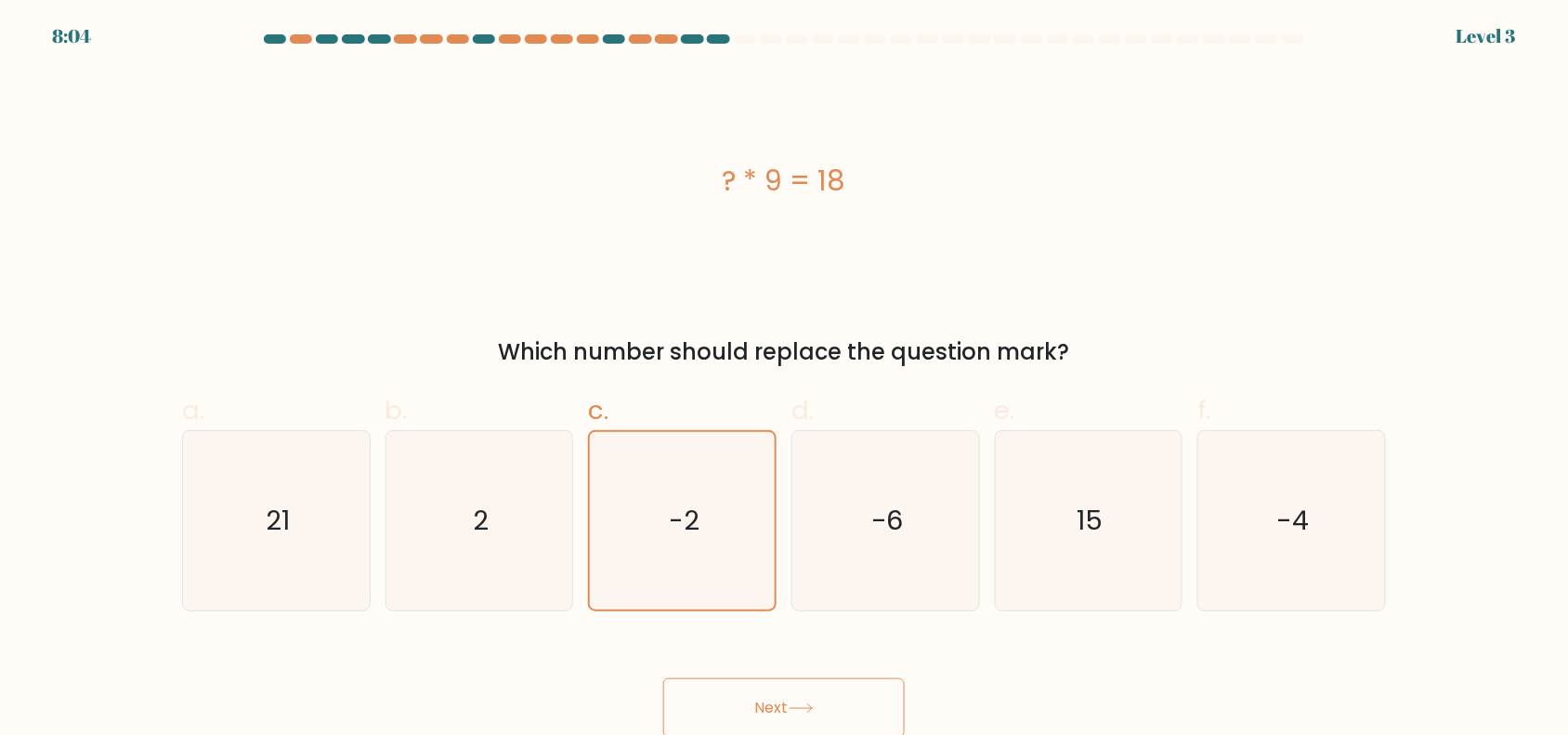 click on "Next" at bounding box center (784, 708) 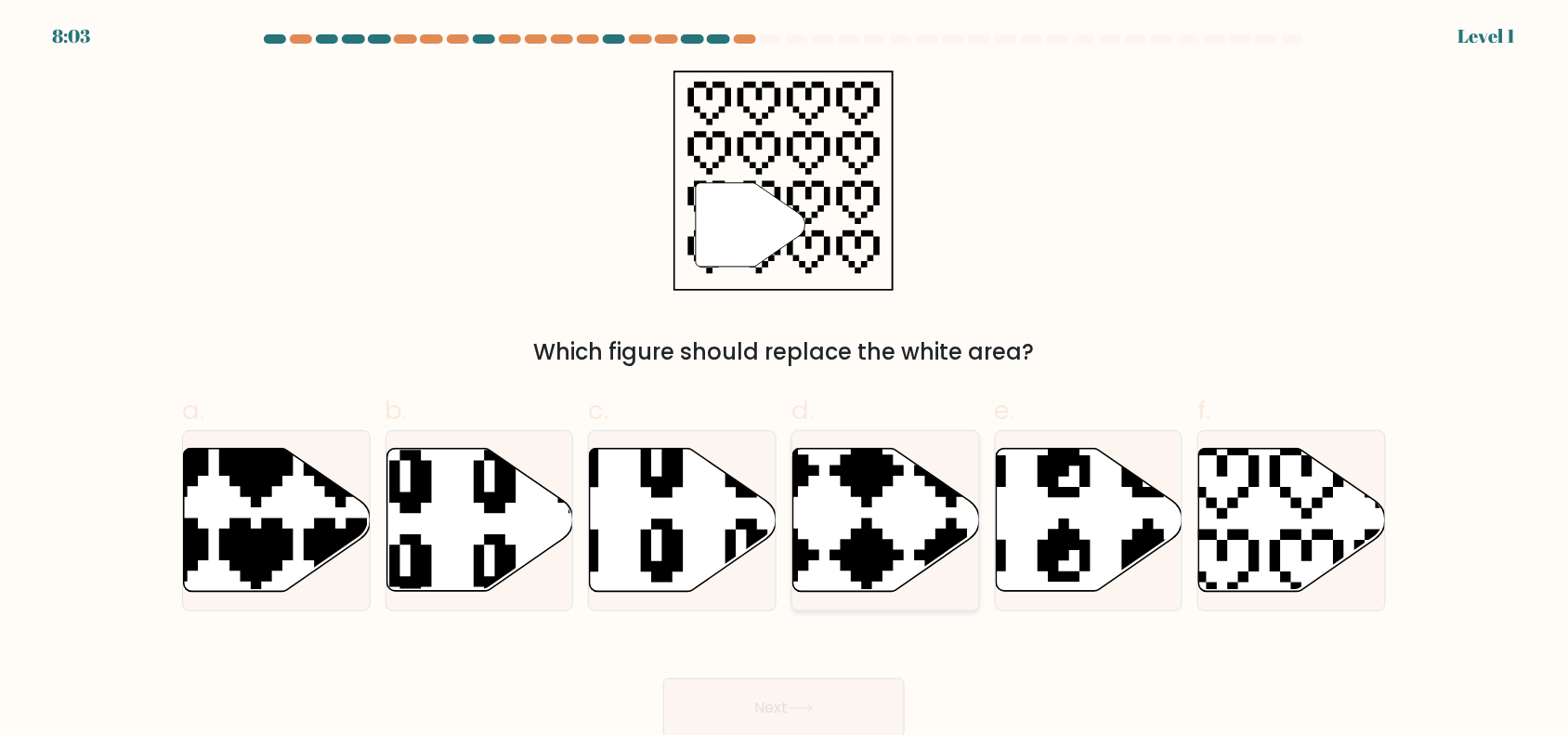 click 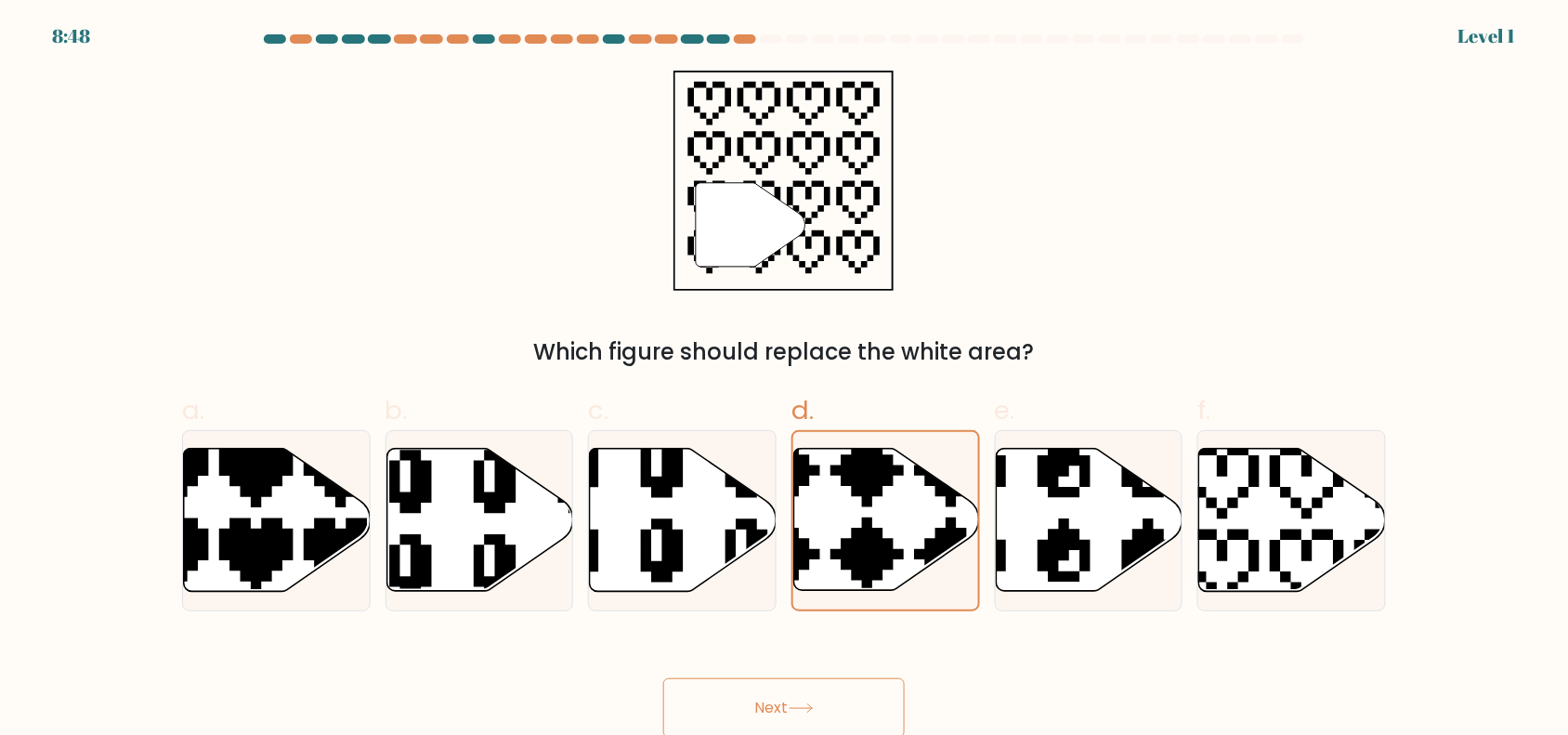 click on "Next" at bounding box center (784, 708) 